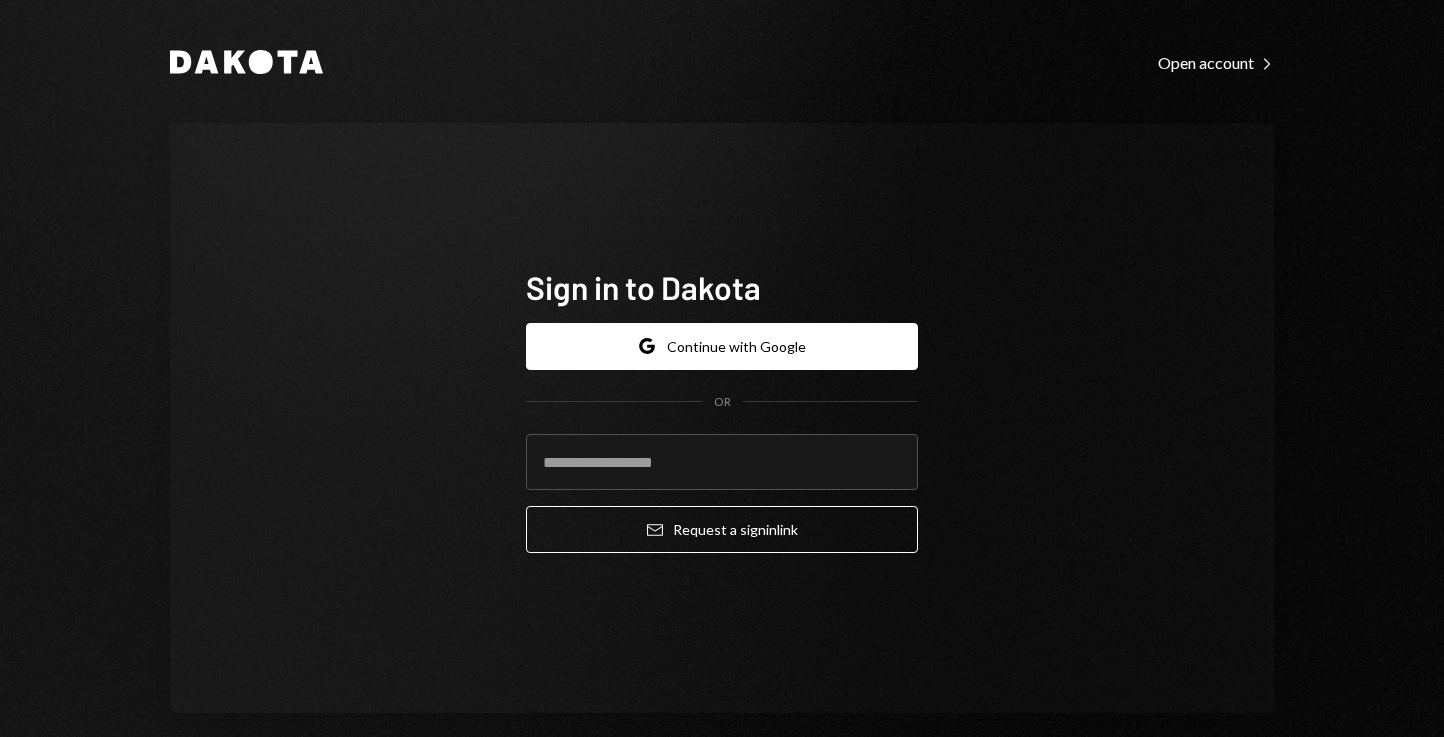 scroll, scrollTop: 0, scrollLeft: 0, axis: both 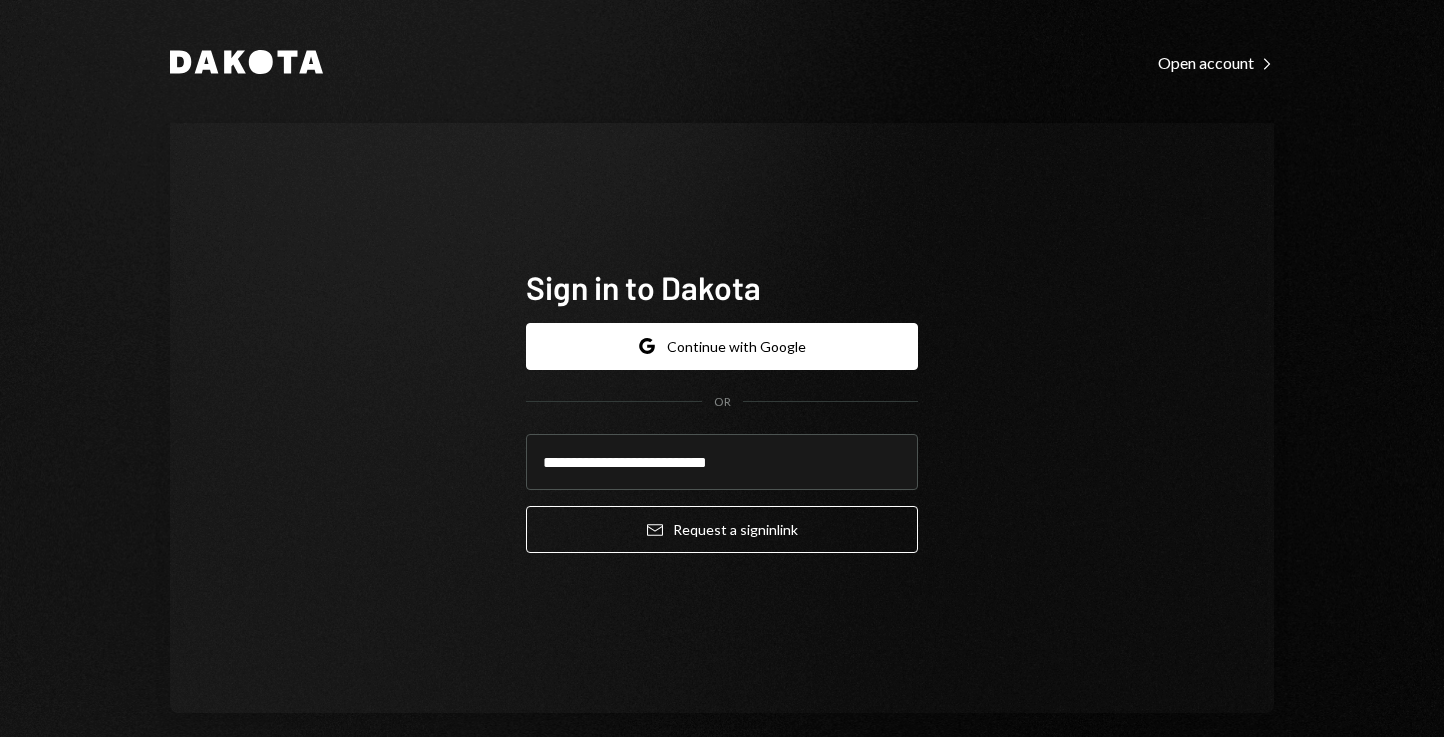 type on "**********" 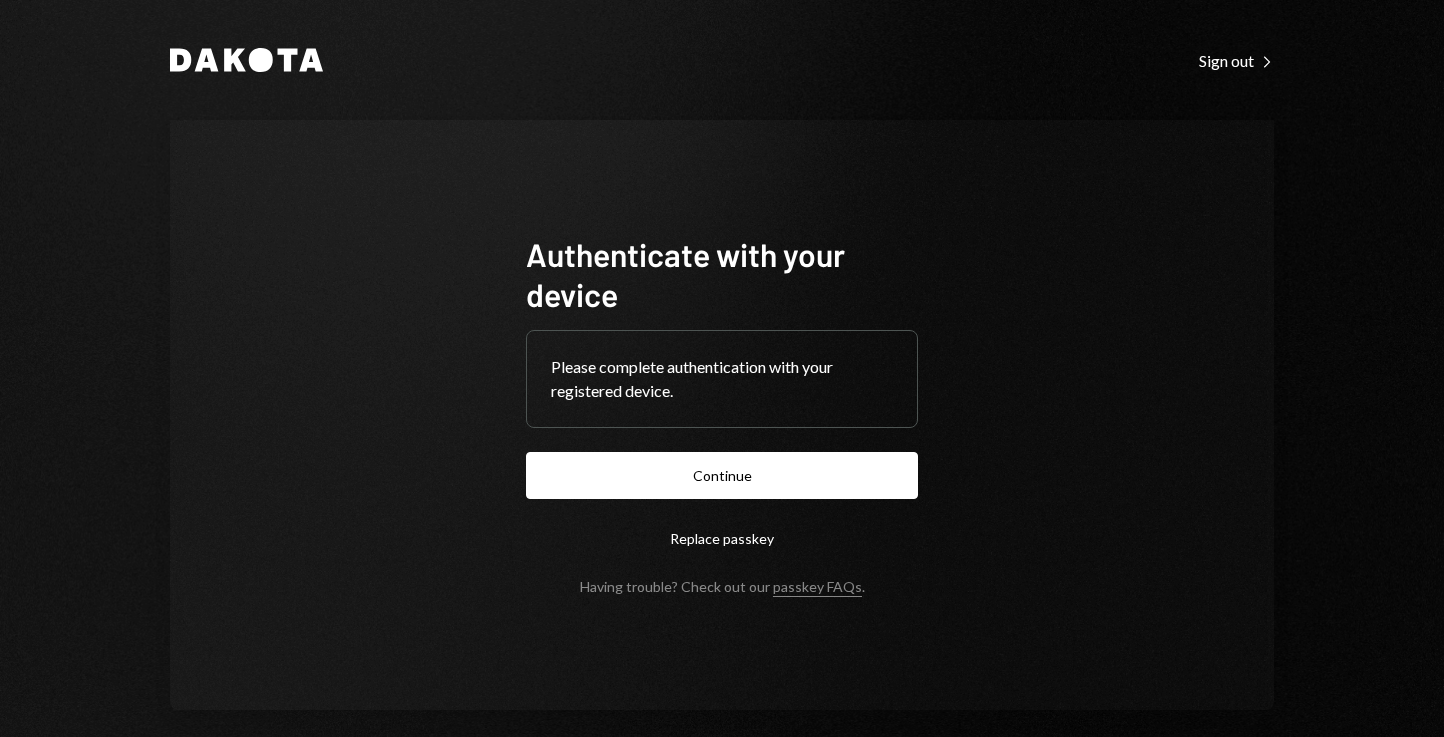 scroll, scrollTop: 0, scrollLeft: 0, axis: both 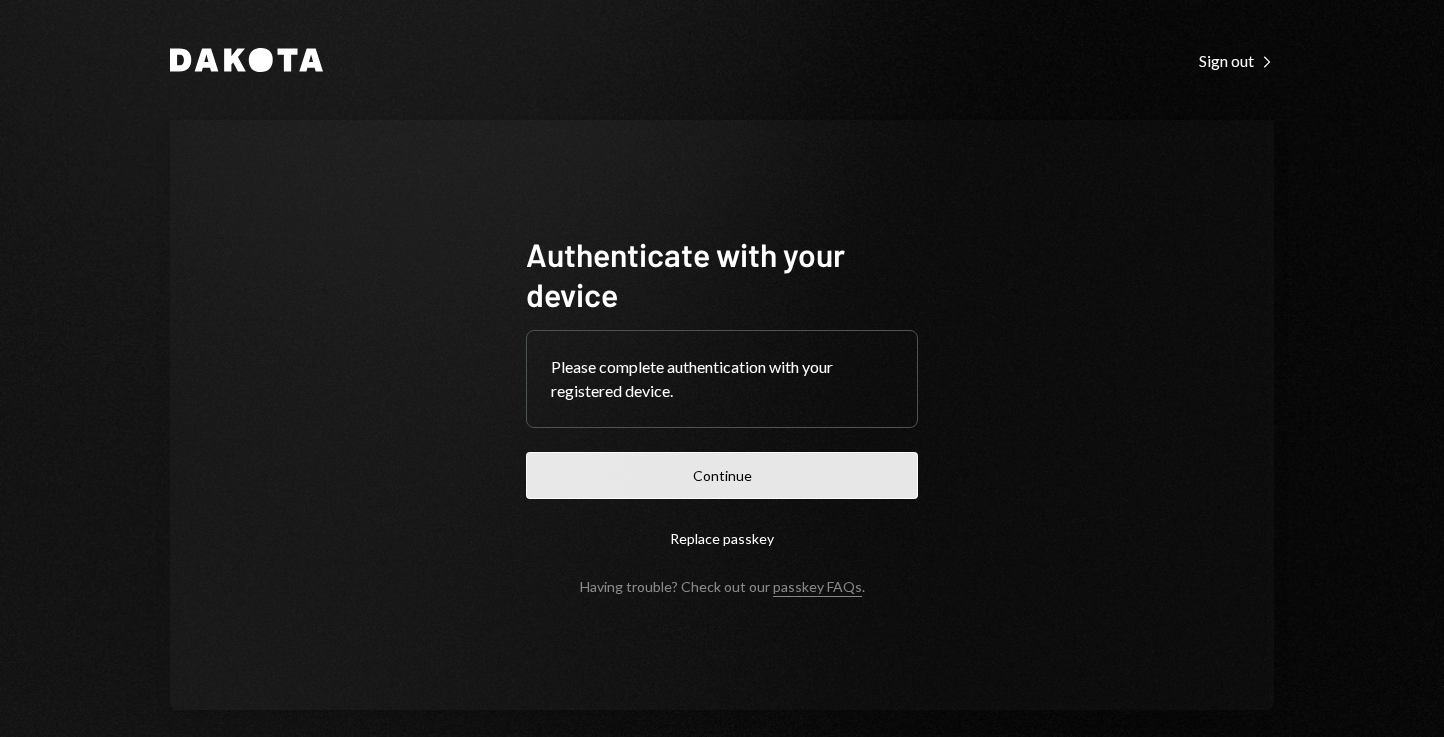 click on "Continue" at bounding box center [722, 475] 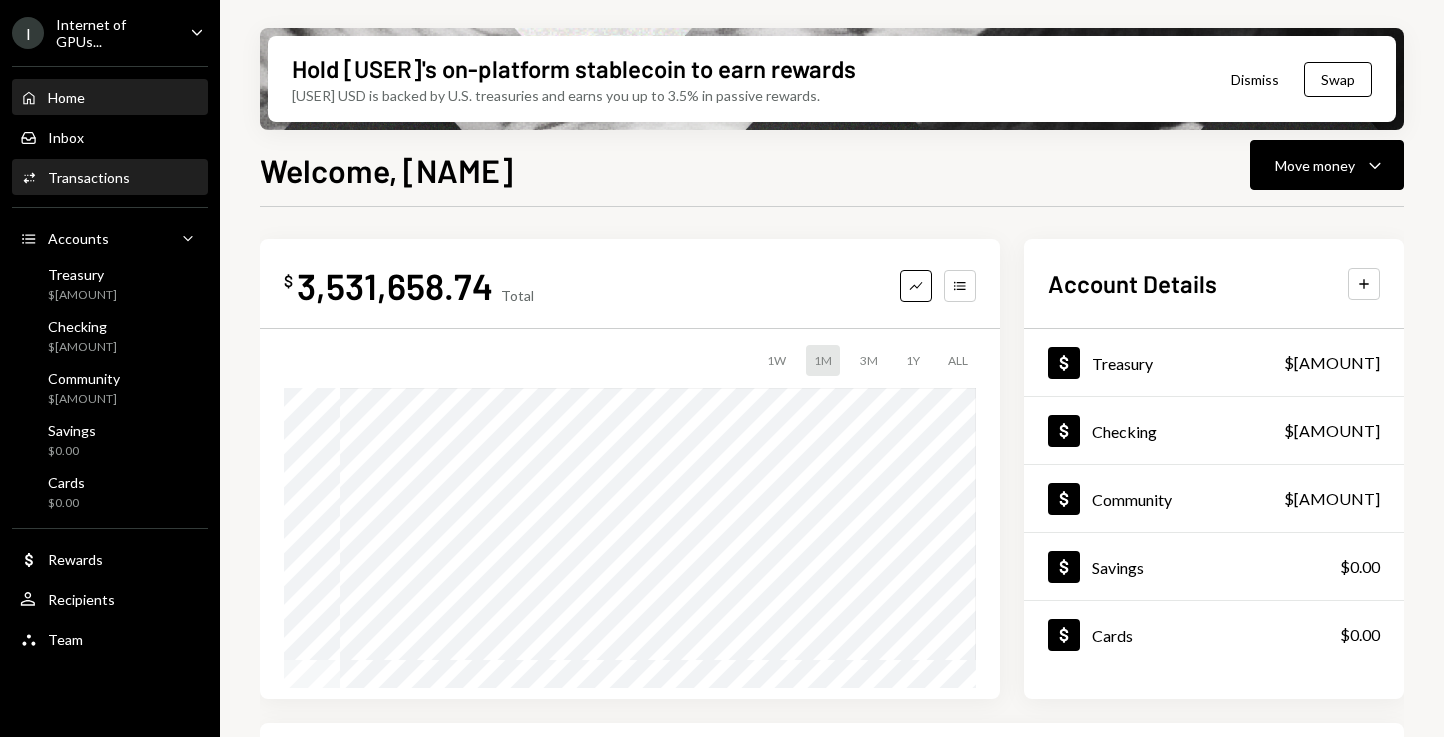 click on "Transactions" at bounding box center [89, 177] 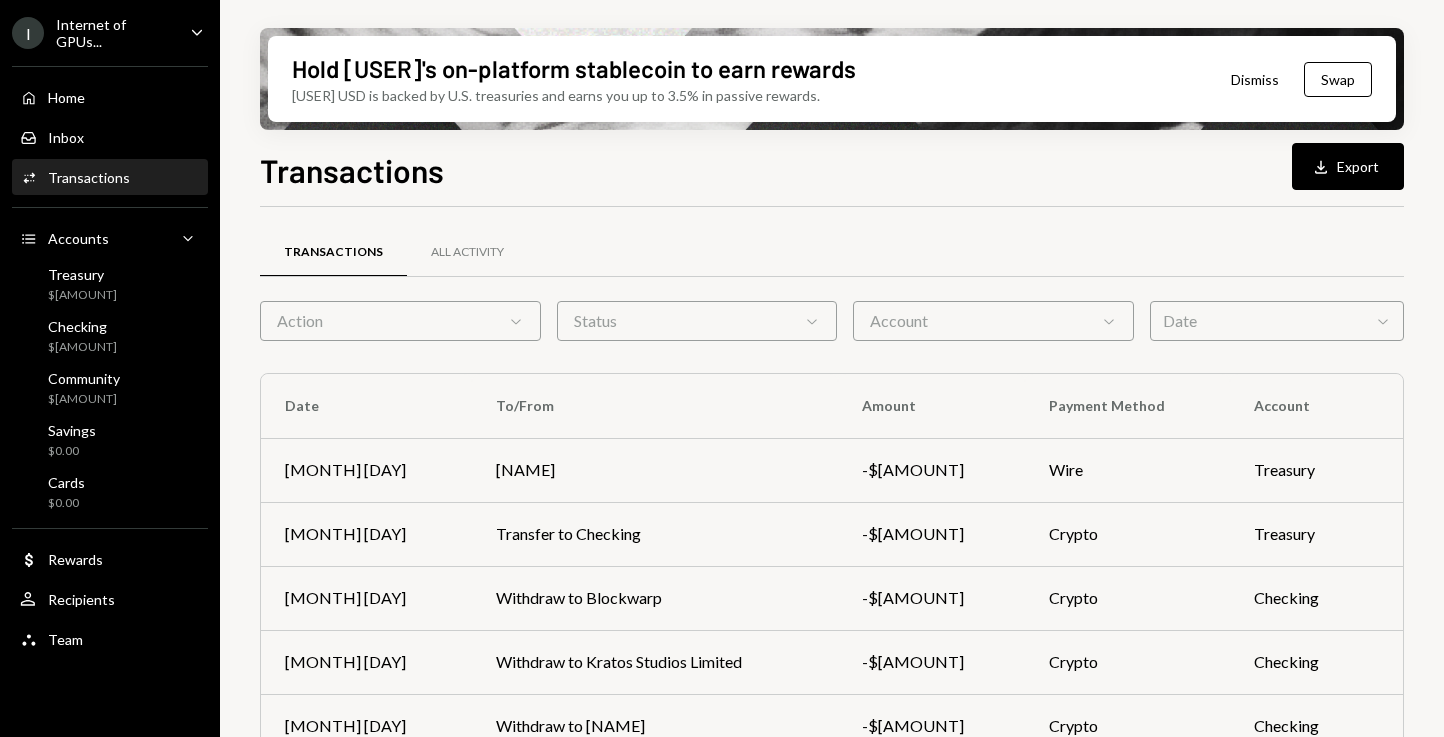 click on "Action Chevron Down" at bounding box center [400, 321] 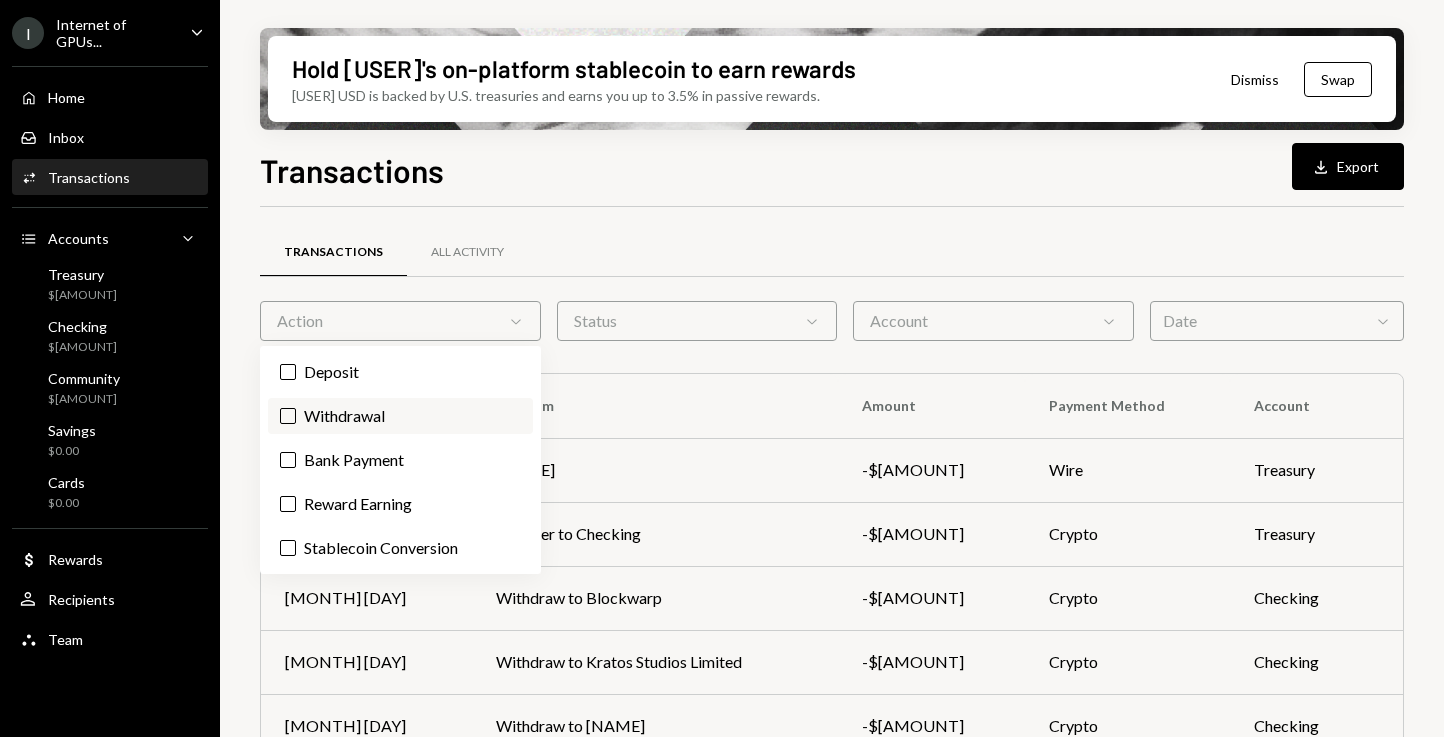 click on "Withdrawal" at bounding box center [400, 416] 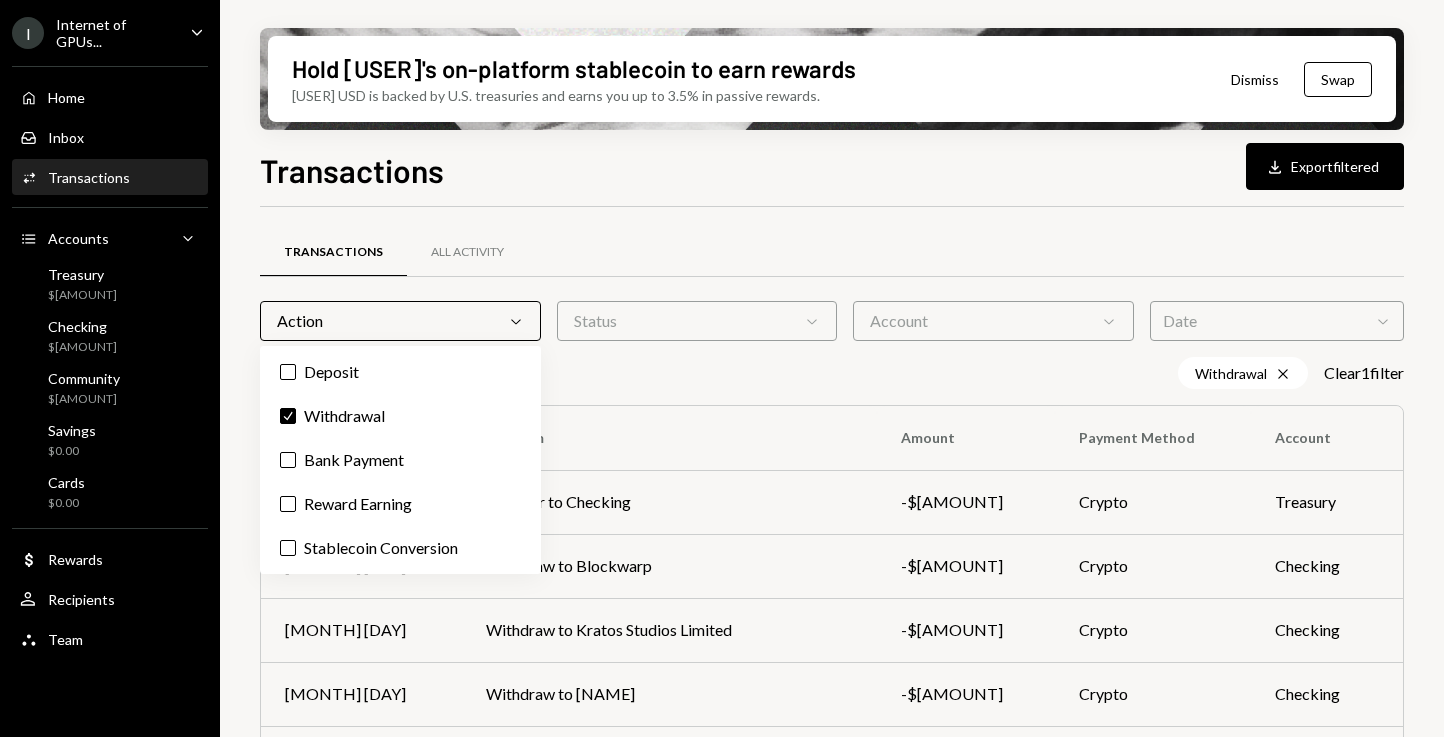 click on "Hold [USER]'s on-platform stablecoin to earn rewards [USER] USD is backed by U.S. treasuries and earns you up to 3.5% in passive rewards. Dismiss Swap Transactions Download Export filtered Transactions All Activity Action Chevron Down Status Chevron Down Account Chevron Down Date Chevron Down Withdrawal Cross Clear 1 filter Date To/From Amount Payment Method Account [MONTH] [DAY] Transfer to Checking -$[AMOUNT] Crypto Treasury [MONTH] [DAY] Withdraw to [NAME] -$[AMOUNT] Crypto Checking [MONTH] [DAY] Withdraw to [NAME] -$[AMOUNT] Crypto Checking [MONTH] [DAY] Withdraw to [NAME] -$[AMOUNT] Crypto Checking [MONTH] [DAY] Withdraw to [NAME] -$[AMOUNT] Crypto Checking [MONTH] [DAY] Withdraw to [NAME] -$[AMOUNT] Crypto Checking [MONTH] [DAY] Withdraw to [NAME] -$[AMOUNT] Crypto Checking [MONTH] [DAY] Withdraw to [NAME] -$[AMOUNT] Crypto Checking [MONTH] [DAY] Withdraw to [NAME] -$[AMOUNT] Crypto Community [MONTH] [DAY] Withdraw to [NAME] -$[AMOUNT] Crypto Checking Page 1 of 15" at bounding box center [832, 368] 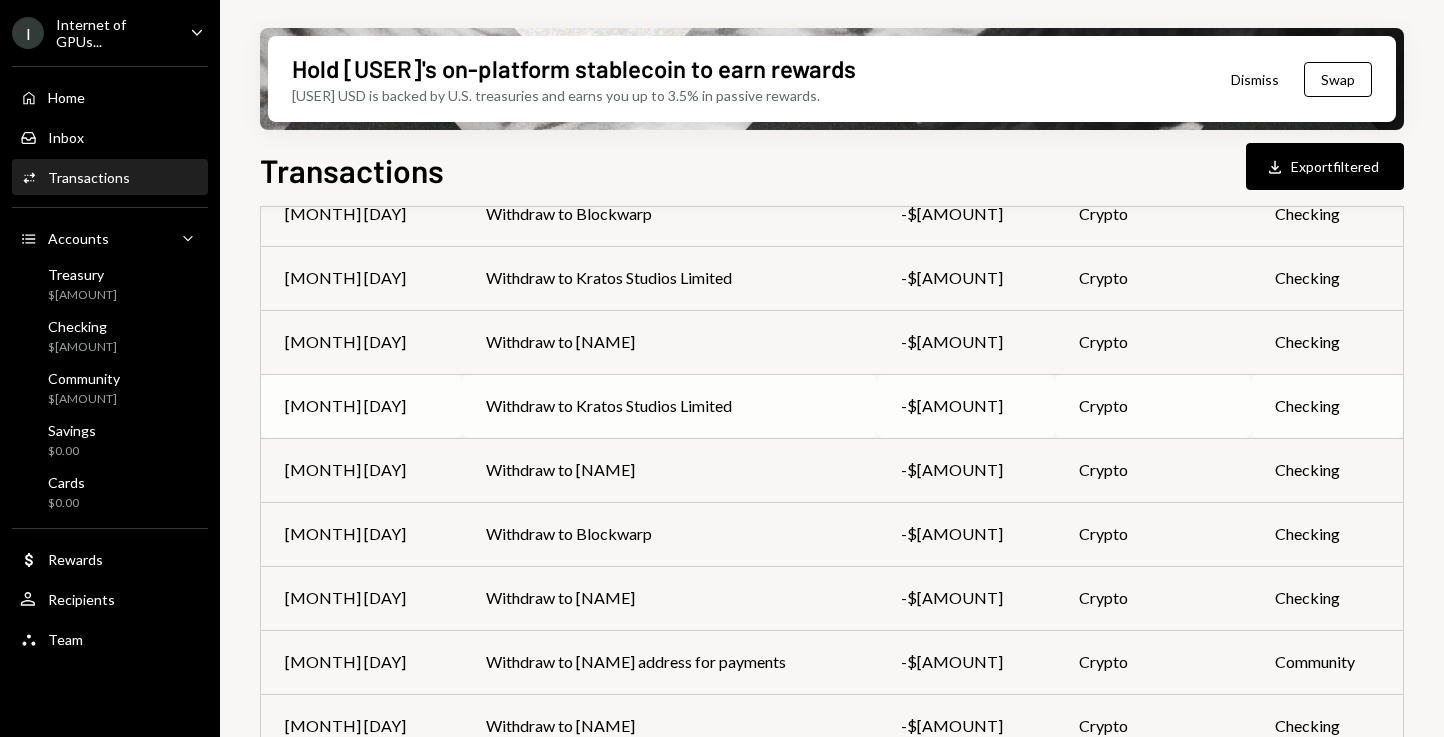scroll, scrollTop: 227, scrollLeft: 0, axis: vertical 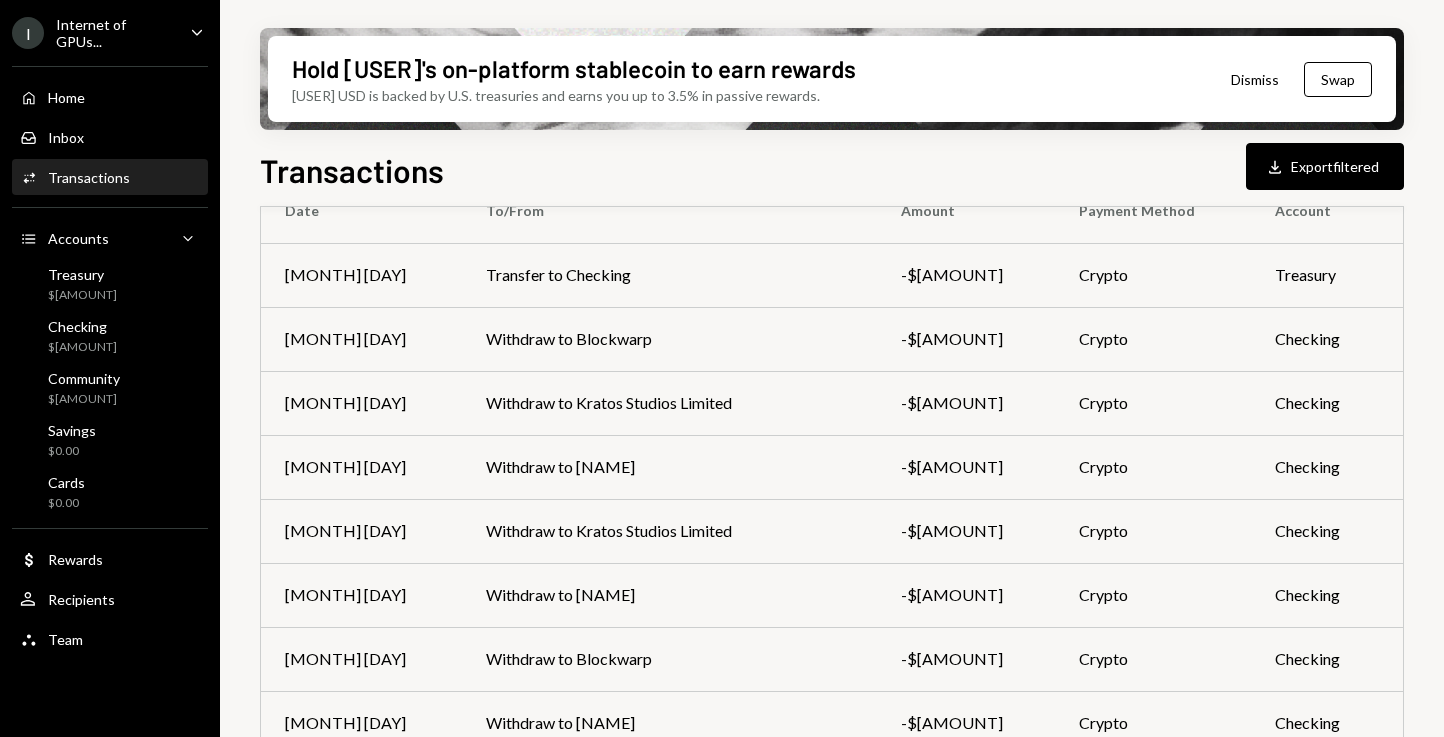 click on "Hold [USER]'s on-platform stablecoin to earn rewards [USER] USD is backed by U.S. treasuries and earns you up to 3.5% in passive rewards. Dismiss Swap Transactions Download Export filtered Transactions All Activity Action Chevron Down Status Chevron Down Account Chevron Down Date Chevron Down Withdrawal Cross Clear 1 filter Date To/From Amount Payment Method Account [MONTH] [DAY] Transfer to Checking -$[AMOUNT] Crypto Treasury [MONTH] [DAY] Withdraw to [NAME] -$[AMOUNT] Crypto Checking [MONTH] [DAY] Withdraw to [NAME] -$[AMOUNT] Crypto Checking [MONTH] [DAY] Withdraw to [NAME] -$[AMOUNT] Crypto Checking [MONTH] [DAY] Withdraw to [NAME] -$[AMOUNT] Crypto Checking [MONTH] [DAY] Withdraw to [NAME] -$[AMOUNT] Crypto Checking [MONTH] [DAY] Withdraw to [NAME] -$[AMOUNT] Crypto Checking [MONTH] [DAY] Withdraw to [NAME] -$[AMOUNT] Crypto Checking [MONTH] [DAY] Withdraw to [NAME] -$[AMOUNT] Crypto Community [MONTH] [DAY] Withdraw to [NAME] -$[AMOUNT] Crypto Checking Page 1 of 15" at bounding box center (832, 368) 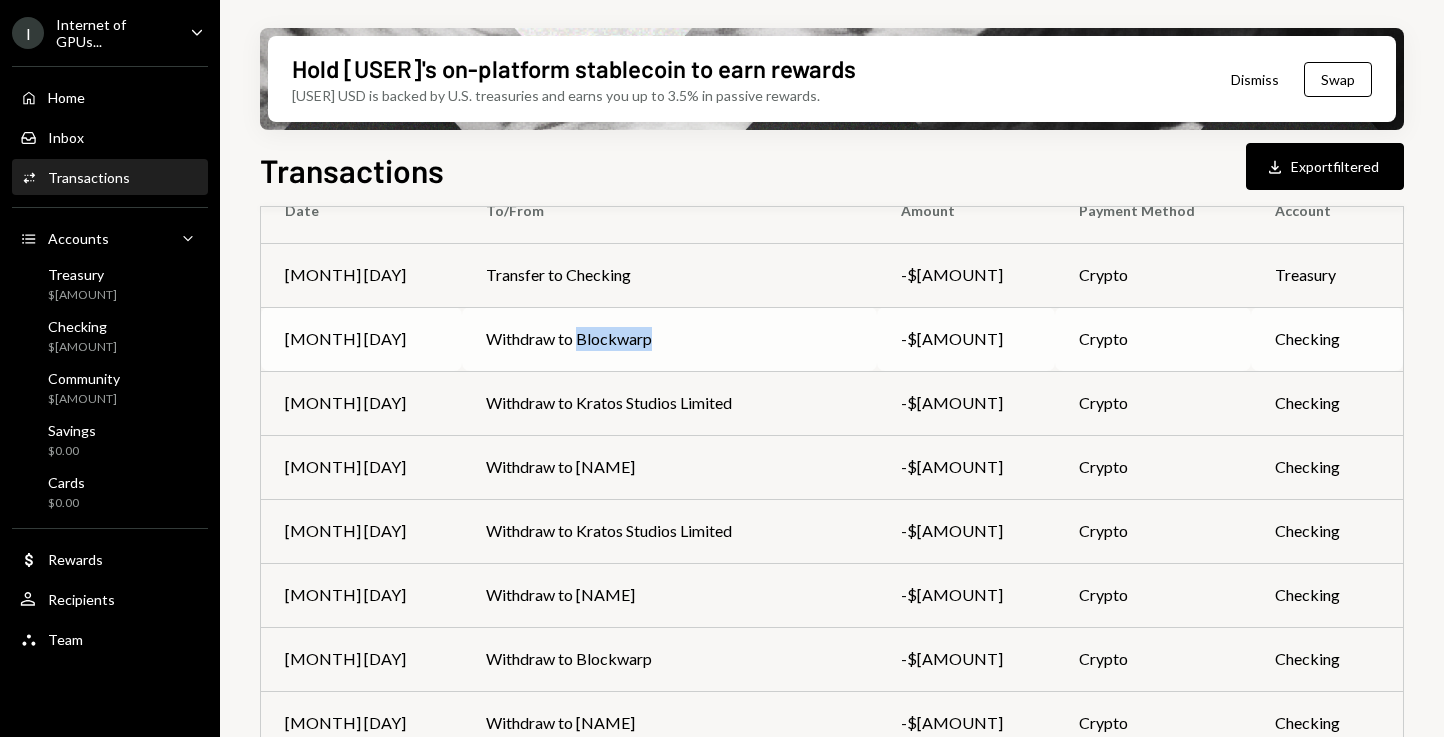click on "Withdraw to Blockwarp" at bounding box center (669, 275) 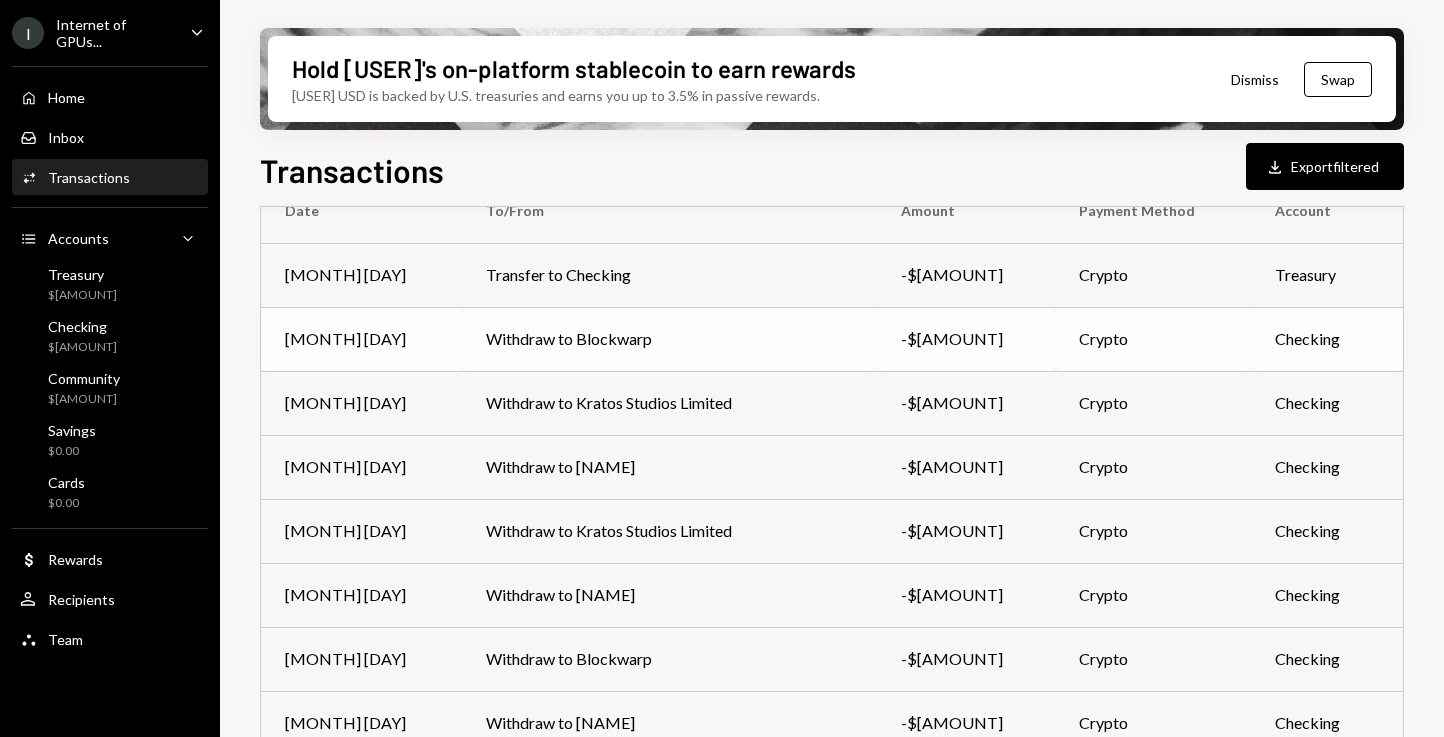 click on "Hold [USER]'s on-platform stablecoin to earn rewards [USER] USD is backed by U.S. treasuries and earns you up to 3.5% in passive rewards. Dismiss Swap Transactions Download Export filtered Transactions All Activity Action Chevron Down Status Chevron Down Account Chevron Down Date Chevron Down Withdrawal Cross Clear 1 filter Date To/From Amount Payment Method Account [MONTH] [DAY] Transfer to Checking -$[AMOUNT] Crypto Treasury [MONTH] [DAY] Withdraw to [NAME] -$[AMOUNT] Crypto Checking [MONTH] [DAY] Withdraw to [NAME] -$[AMOUNT] Crypto Checking [MONTH] [DAY] Withdraw to [NAME] -$[AMOUNT] Crypto Checking [MONTH] [DAY] Withdraw to [NAME] -$[AMOUNT] Crypto Checking [MONTH] [DAY] Withdraw to [NAME] -$[AMOUNT] Crypto Checking [MONTH] [DAY] Withdraw to [NAME] -$[AMOUNT] Crypto Checking [MONTH] [DAY] Withdraw to [NAME] -$[AMOUNT] Crypto Checking [MONTH] [DAY] Withdraw to [NAME] -$[AMOUNT] Crypto Community [MONTH] [DAY] Withdraw to [NAME] -$[AMOUNT] Crypto Checking Page 1 of 47" at bounding box center (722, 368) 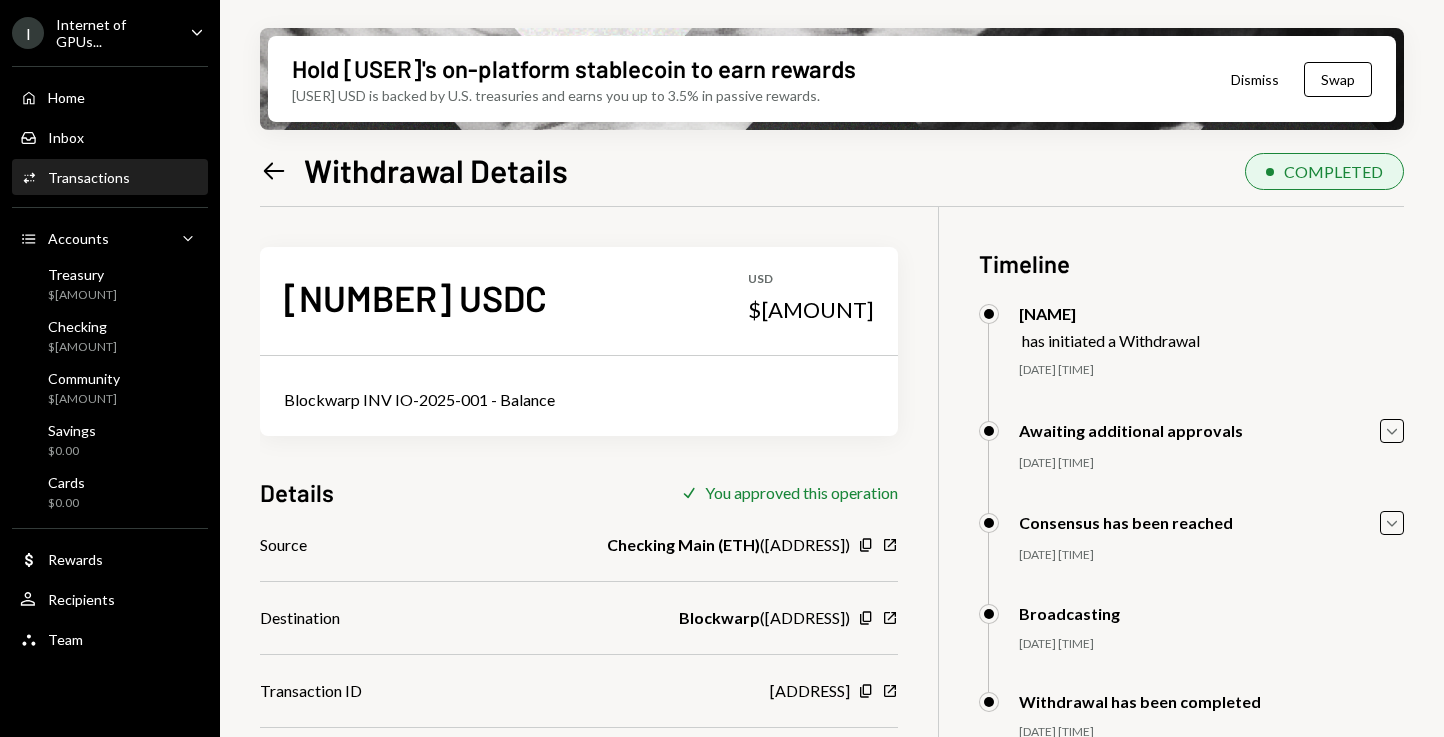 scroll, scrollTop: 160, scrollLeft: 0, axis: vertical 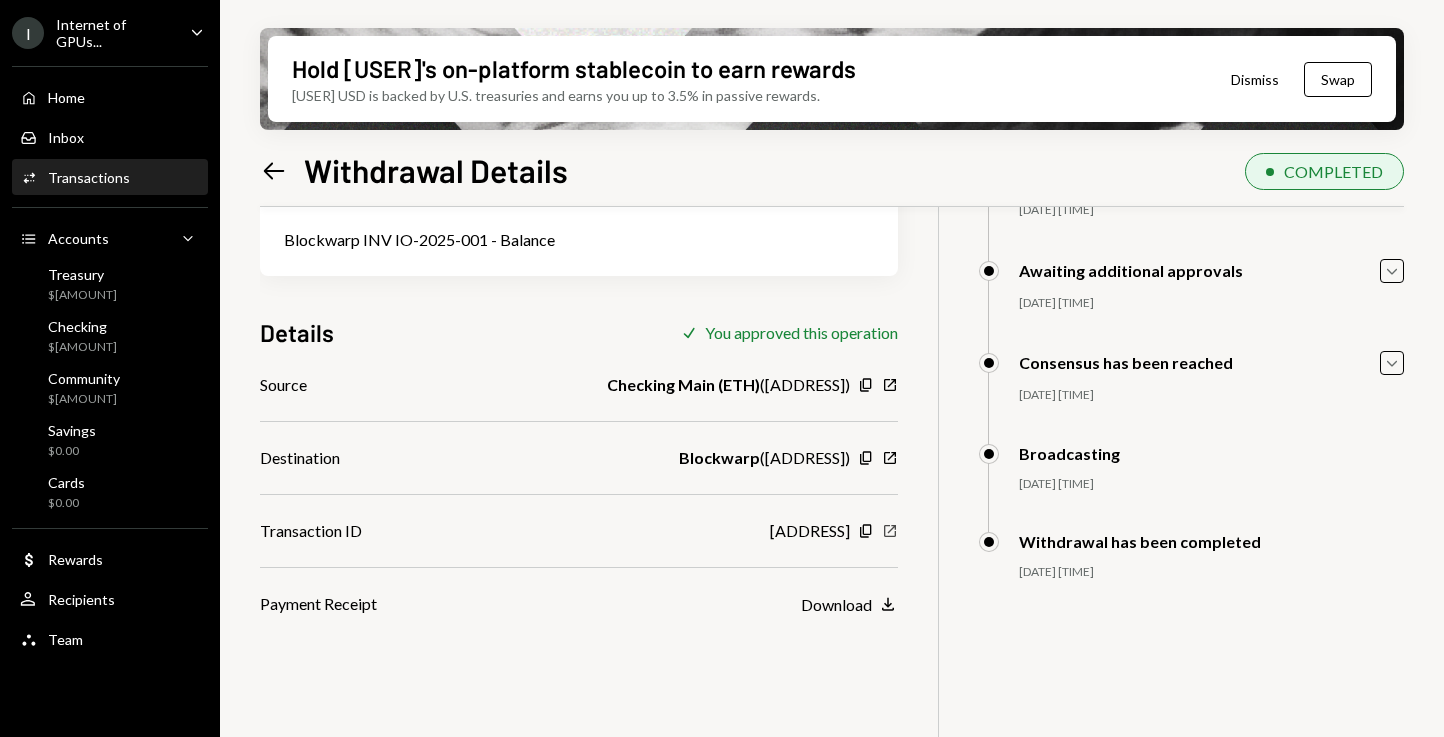 click at bounding box center [865, 384] 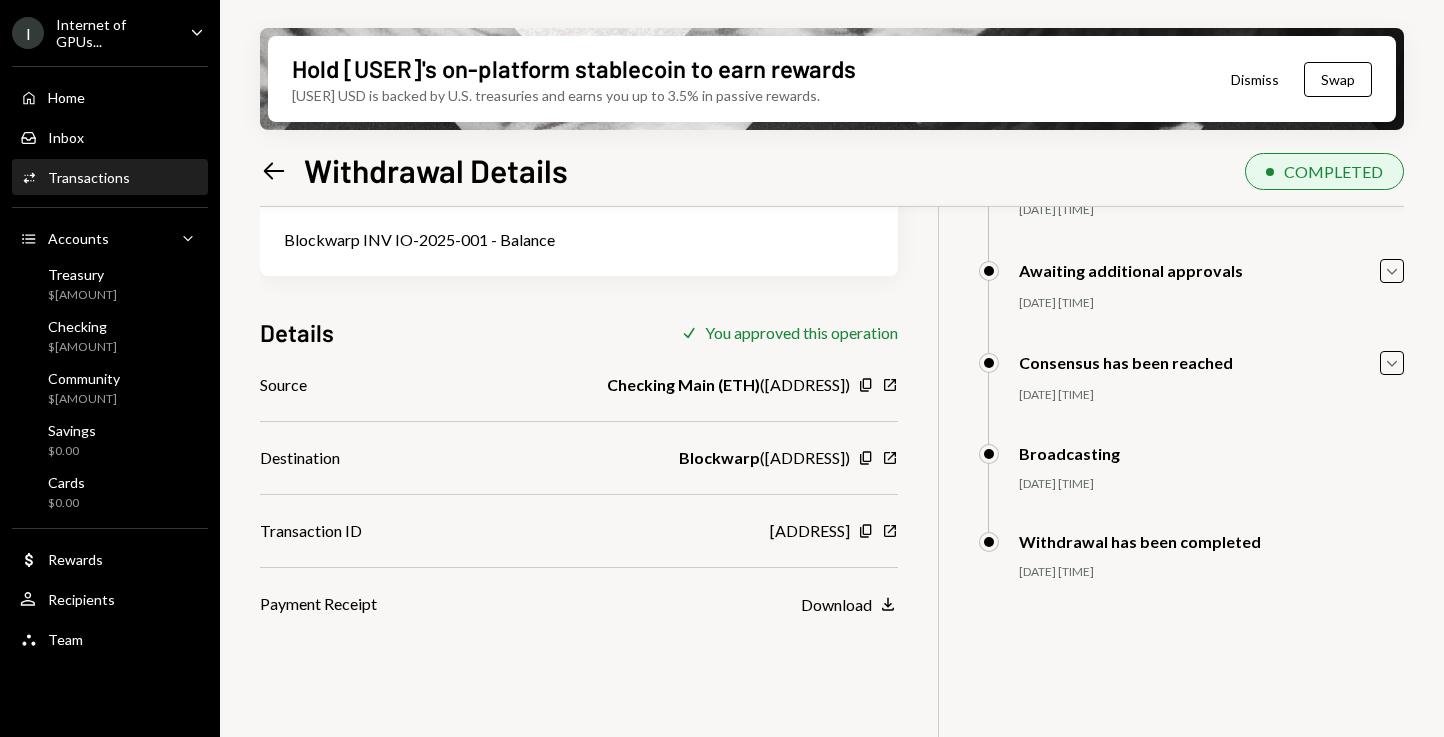 click at bounding box center [274, 170] 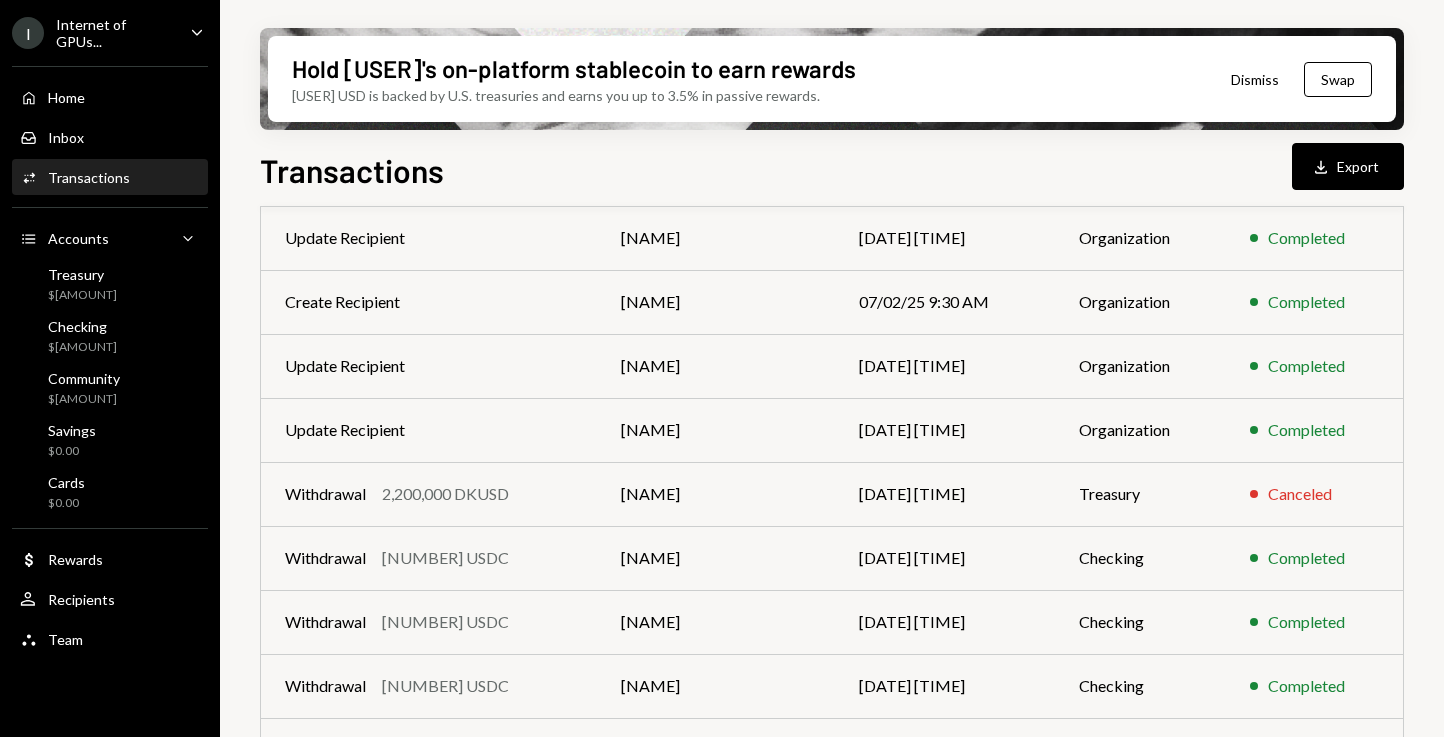 scroll, scrollTop: 0, scrollLeft: 0, axis: both 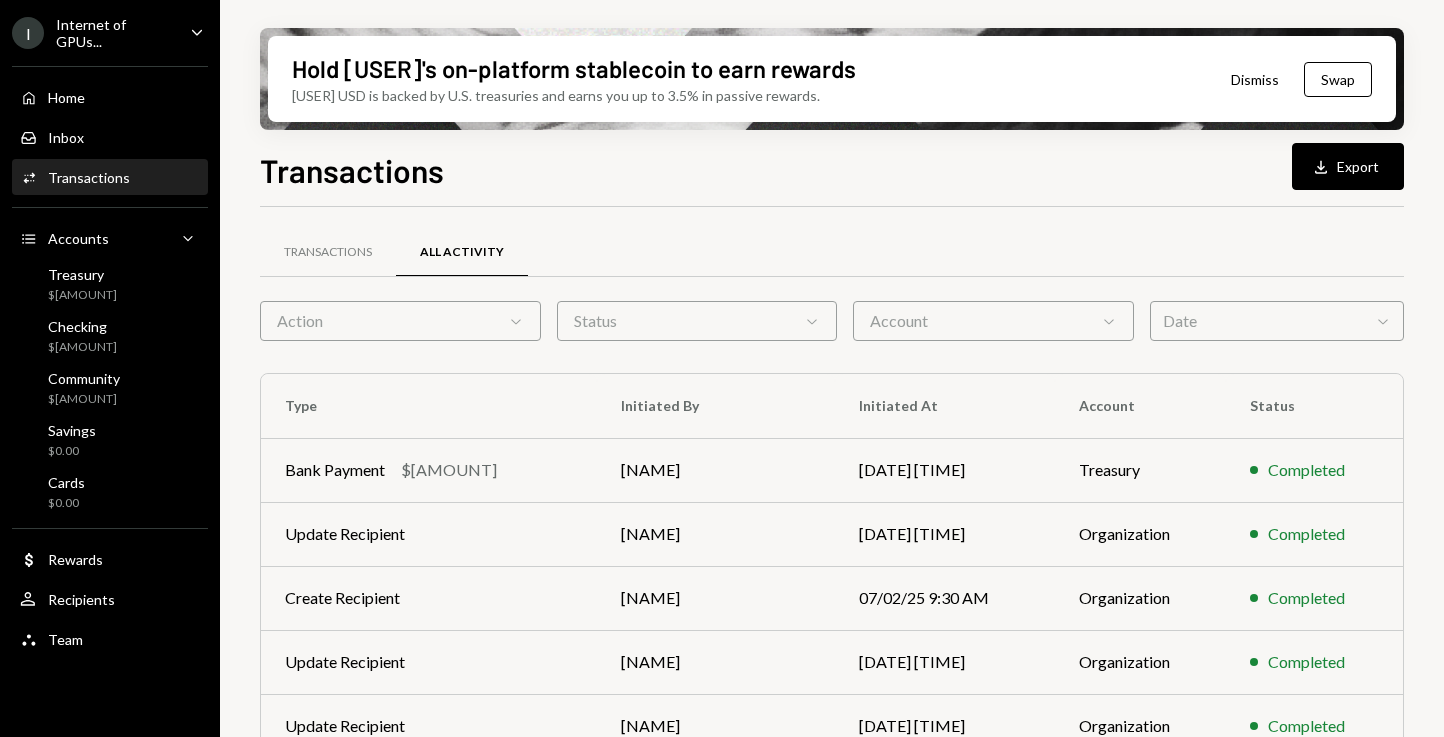 click on "Action Chevron Down" at bounding box center (400, 321) 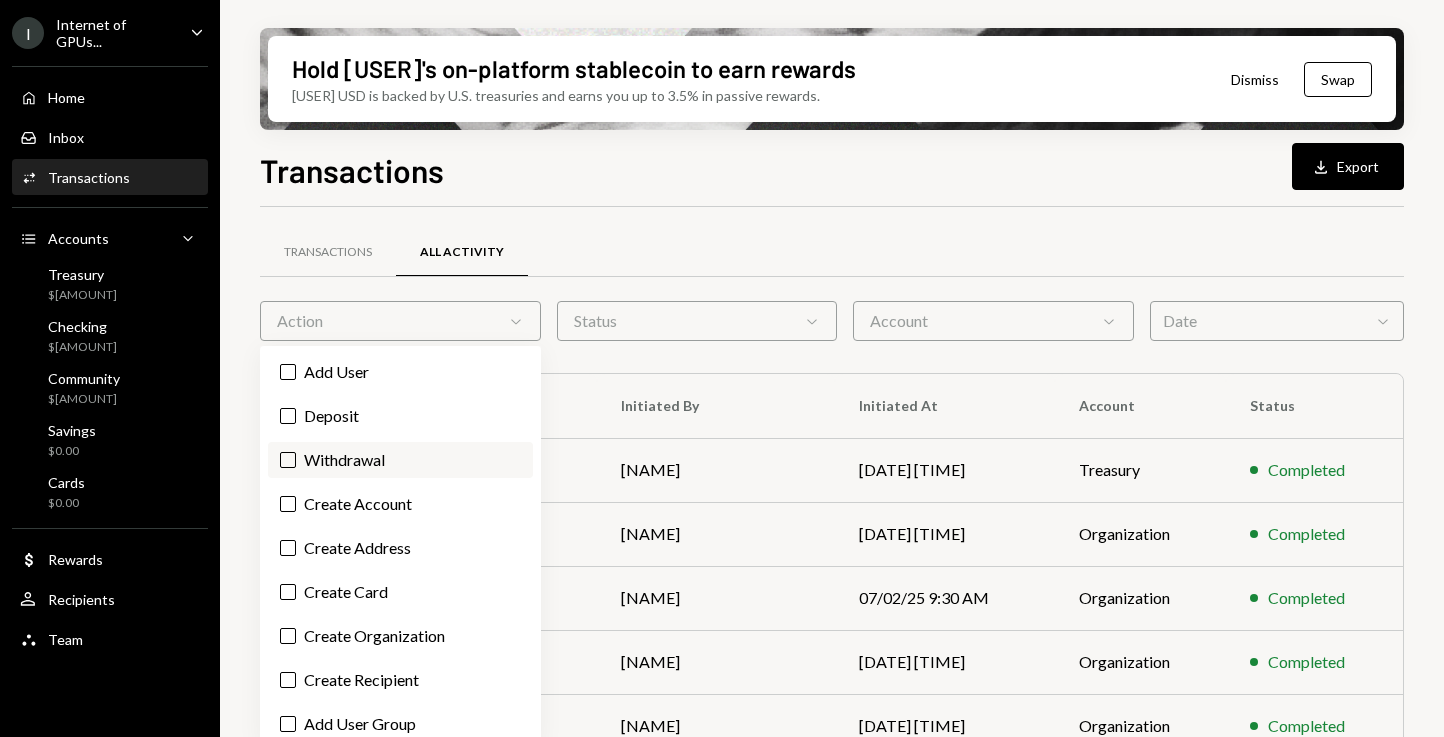 click on "Withdrawal" at bounding box center [400, 460] 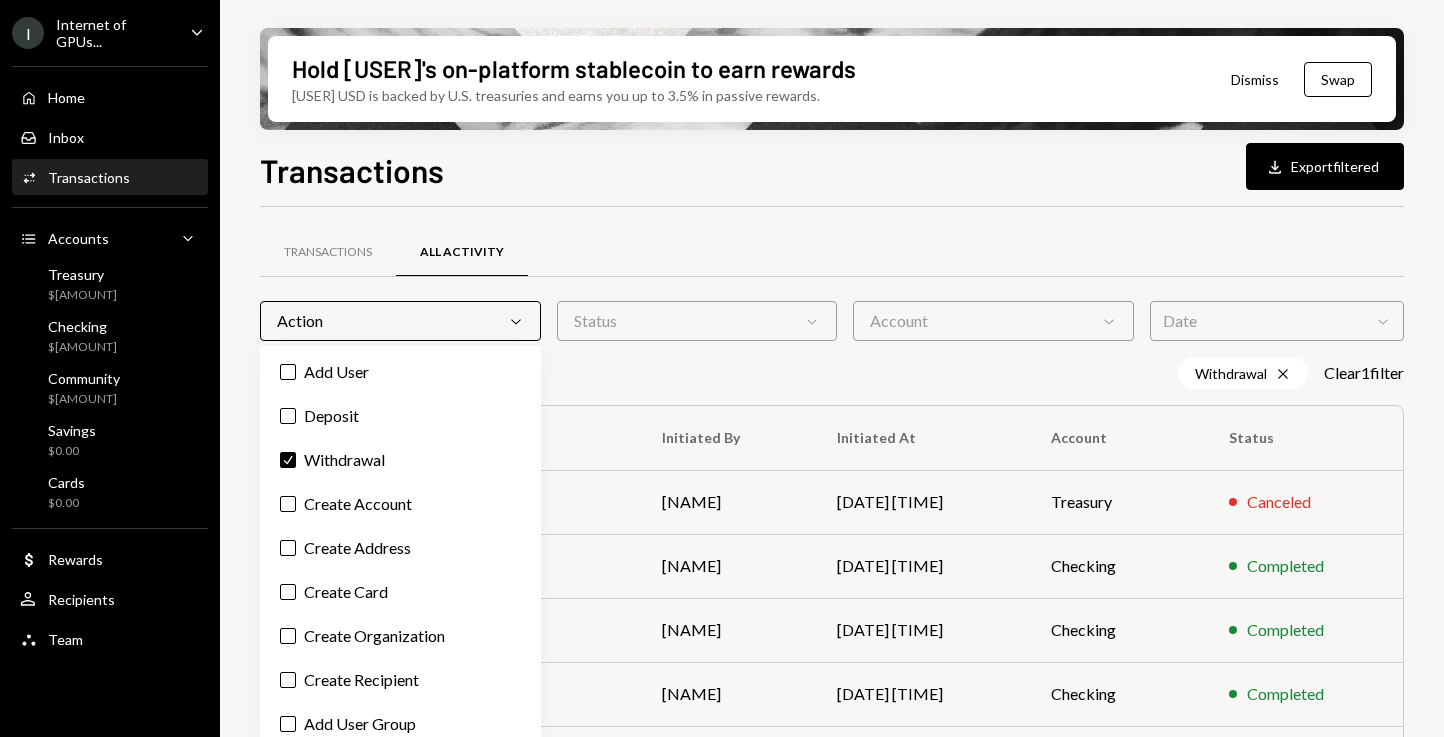 click on "Hold [USER]'s on-platform stablecoin to earn rewards [USER] USD is backed by U.S. treasuries and earns you up to 3.5% in passive rewards. Dismiss Swap Transactions Download Export filtered Transactions All Activity Action Chevron Down Status Chevron Down Account Chevron Down Date Chevron Down Withdrawal Cross Clear 1 filter Type Initiated By Initiated At Account Status Withdrawal [NUMBER] DKUSD [NAME] [DATE] [TIME] Treasury Canceled Withdrawal [NUMBER] USDC [NAME] [DATE] [TIME] Checking Completed Withdrawal [NUMBER] USDC [NAME] [DATE] [TIME] Checking Completed Withdrawal [NUMBER] USDC [NAME] [DATE] [TIME] Checking Completed Withdrawal [NUMBER] USDC [NAME] [DATE] [TIME] Checking Completed Withdrawal [NUMBER] USDC [NAME] [DATE] [TIME] Checking Completed Withdrawal [NUMBER] USDC [NAME] [DATE] [TIME] Checking Completed Withdrawal [NUMBER] USDC [NAME] [DATE] [TIME] Checking Completed Withdrawal [NUMBER] USDC Checking" at bounding box center [832, 368] 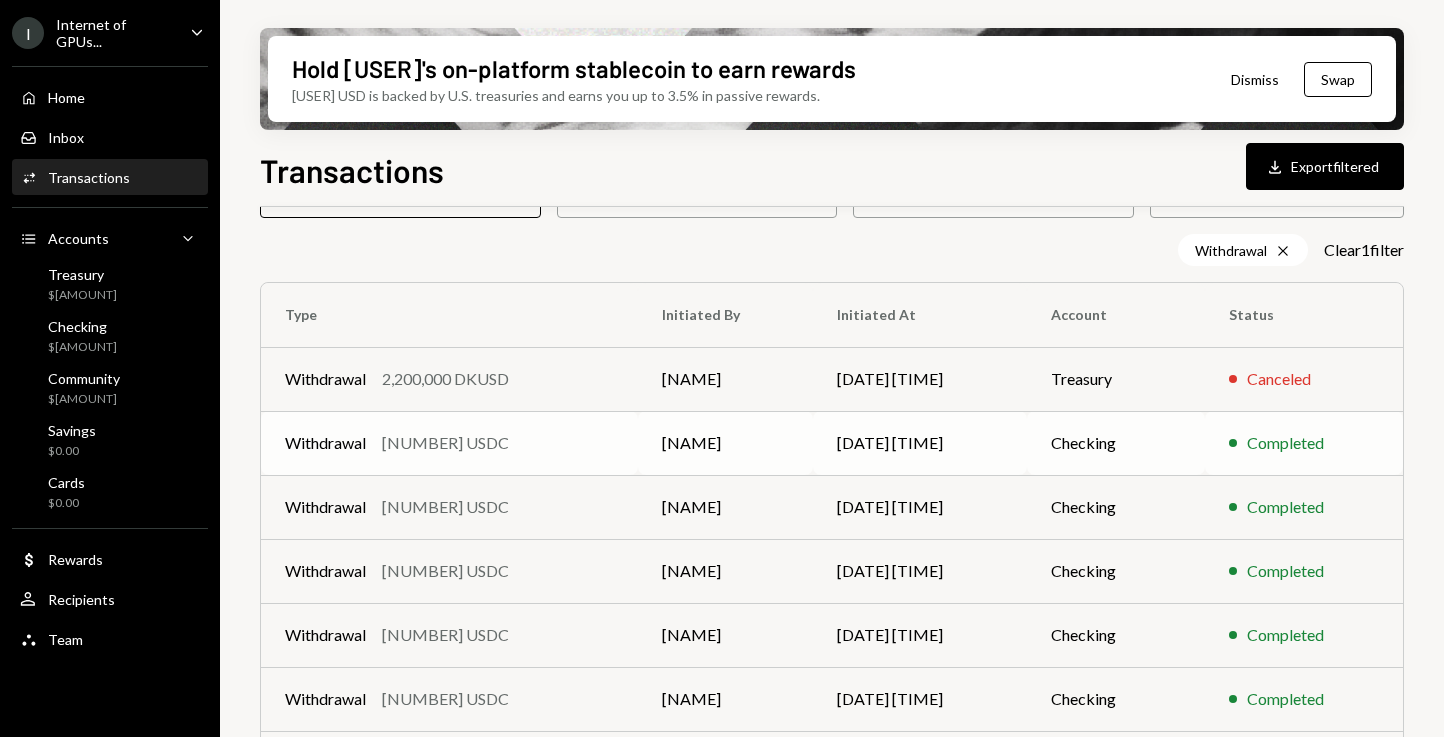 scroll, scrollTop: 145, scrollLeft: 0, axis: vertical 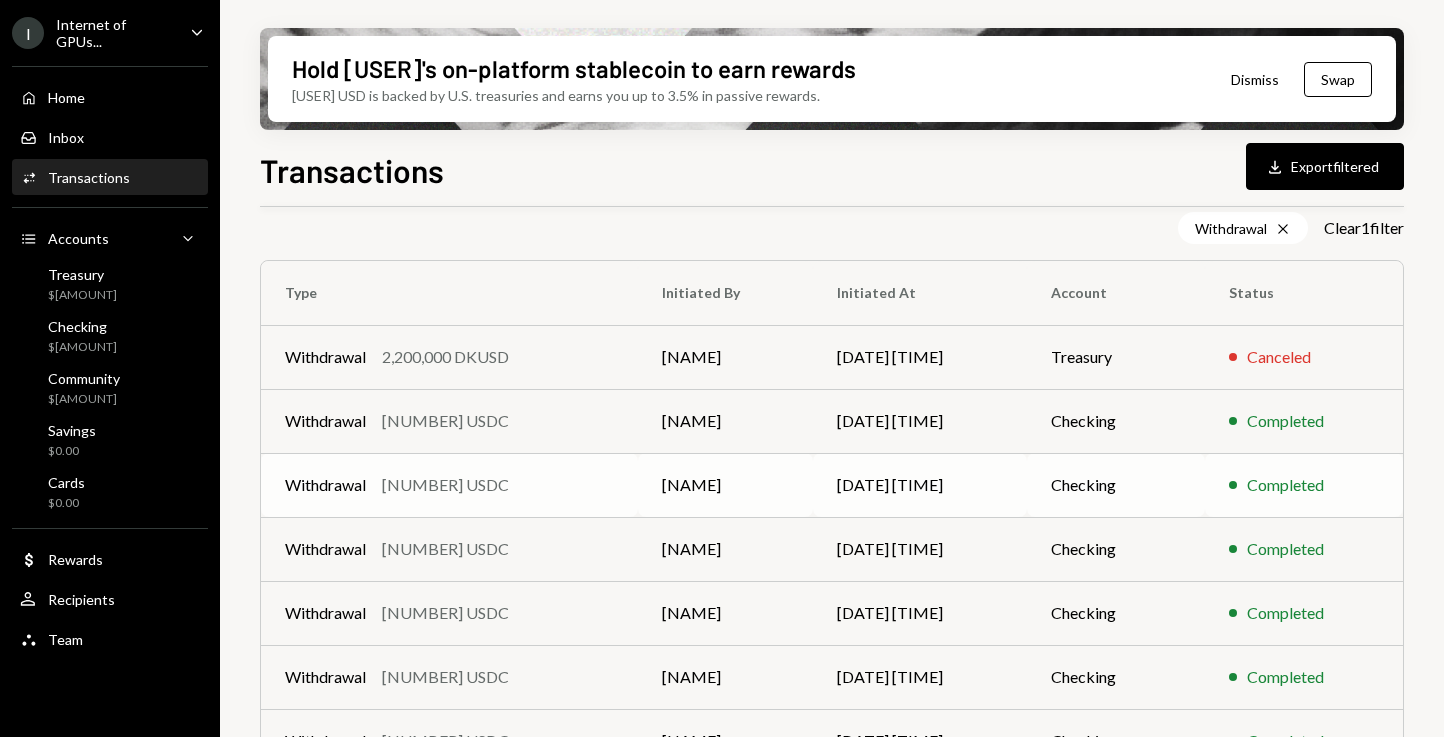 click on "[NAME]" at bounding box center (725, 357) 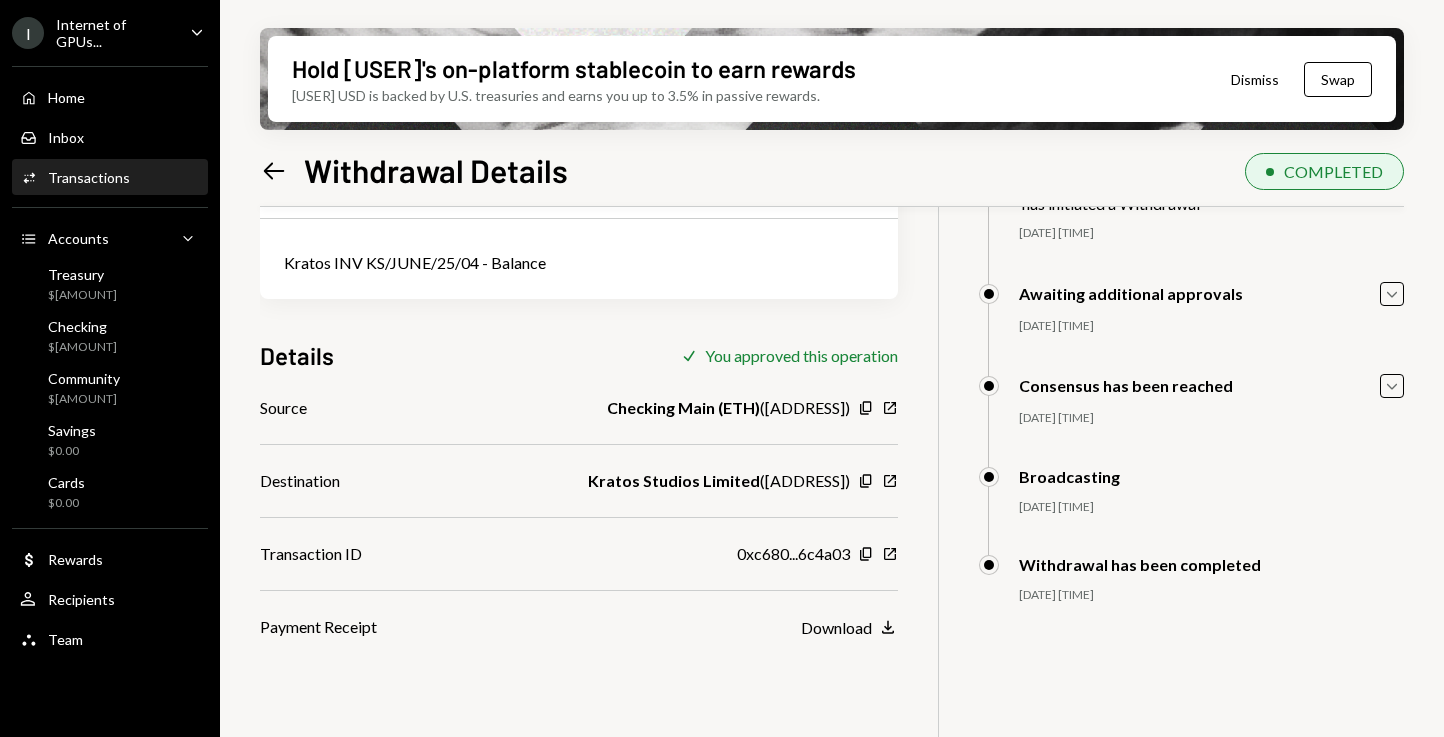 scroll, scrollTop: 160, scrollLeft: 0, axis: vertical 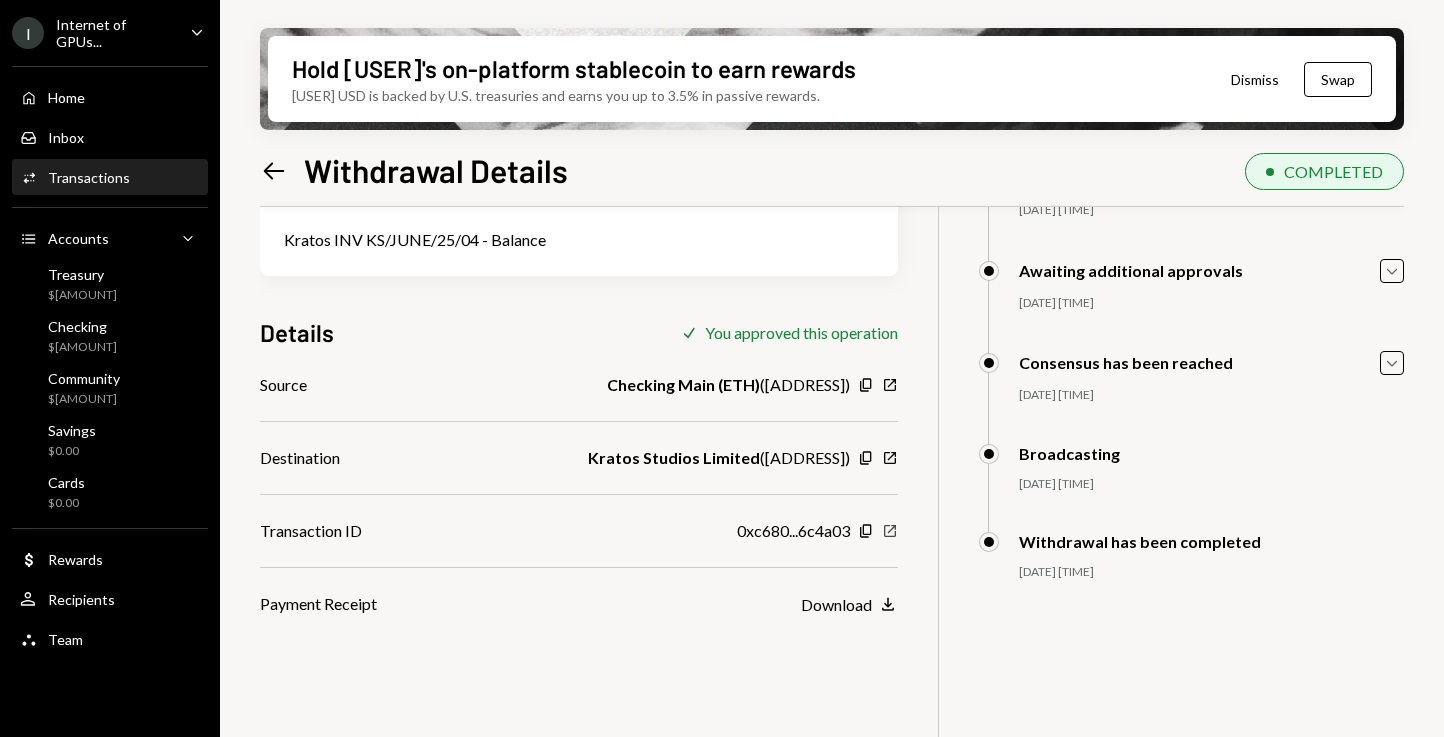 click on "New Window" at bounding box center [866, 385] 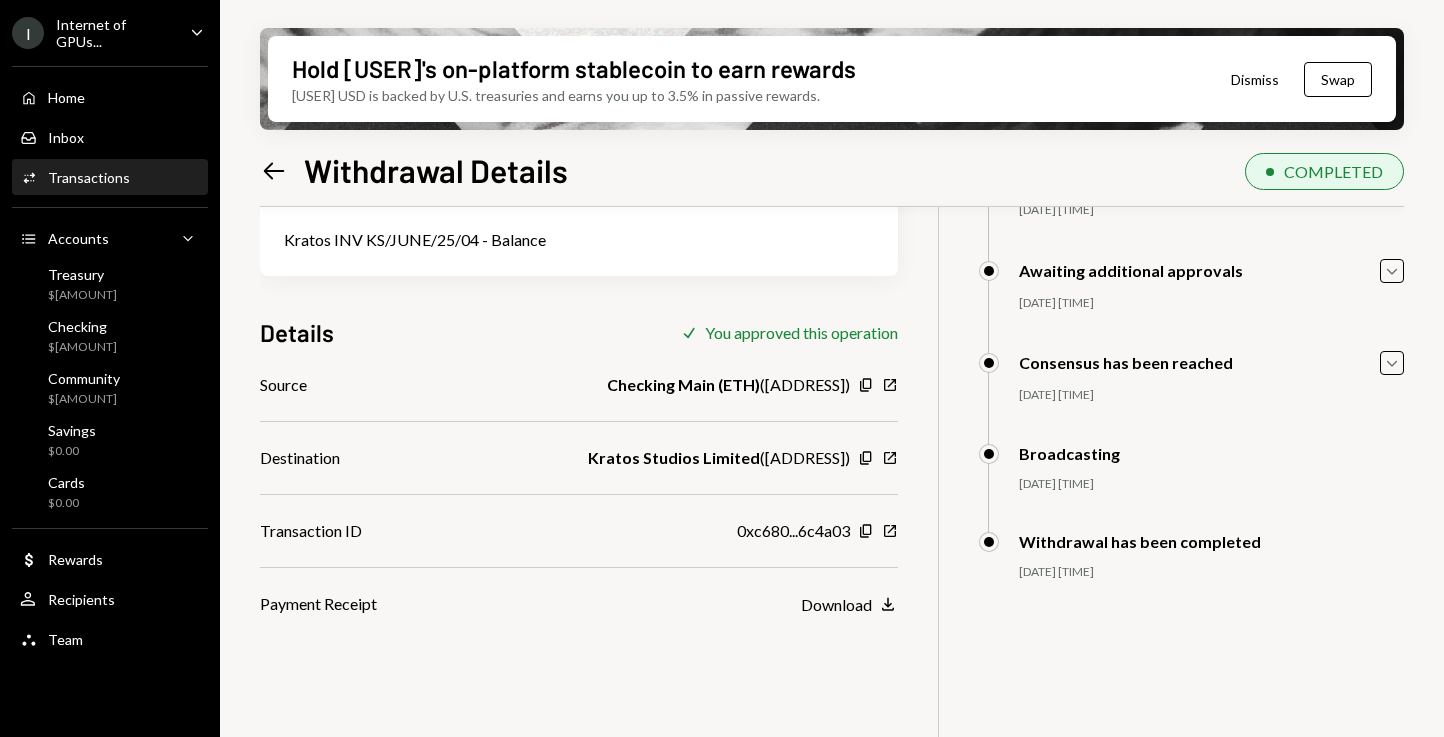 click on "Left Arrow" at bounding box center [274, 171] 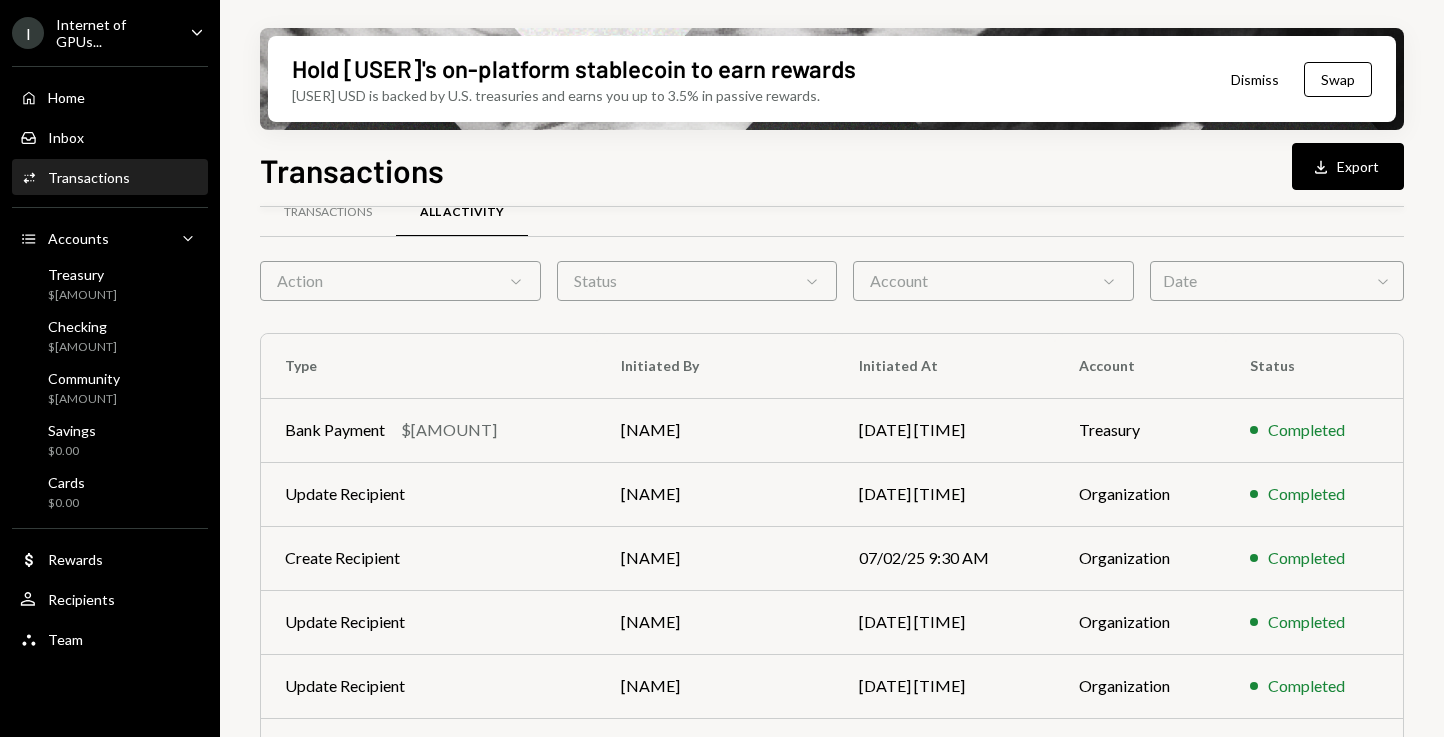 scroll, scrollTop: 59, scrollLeft: 0, axis: vertical 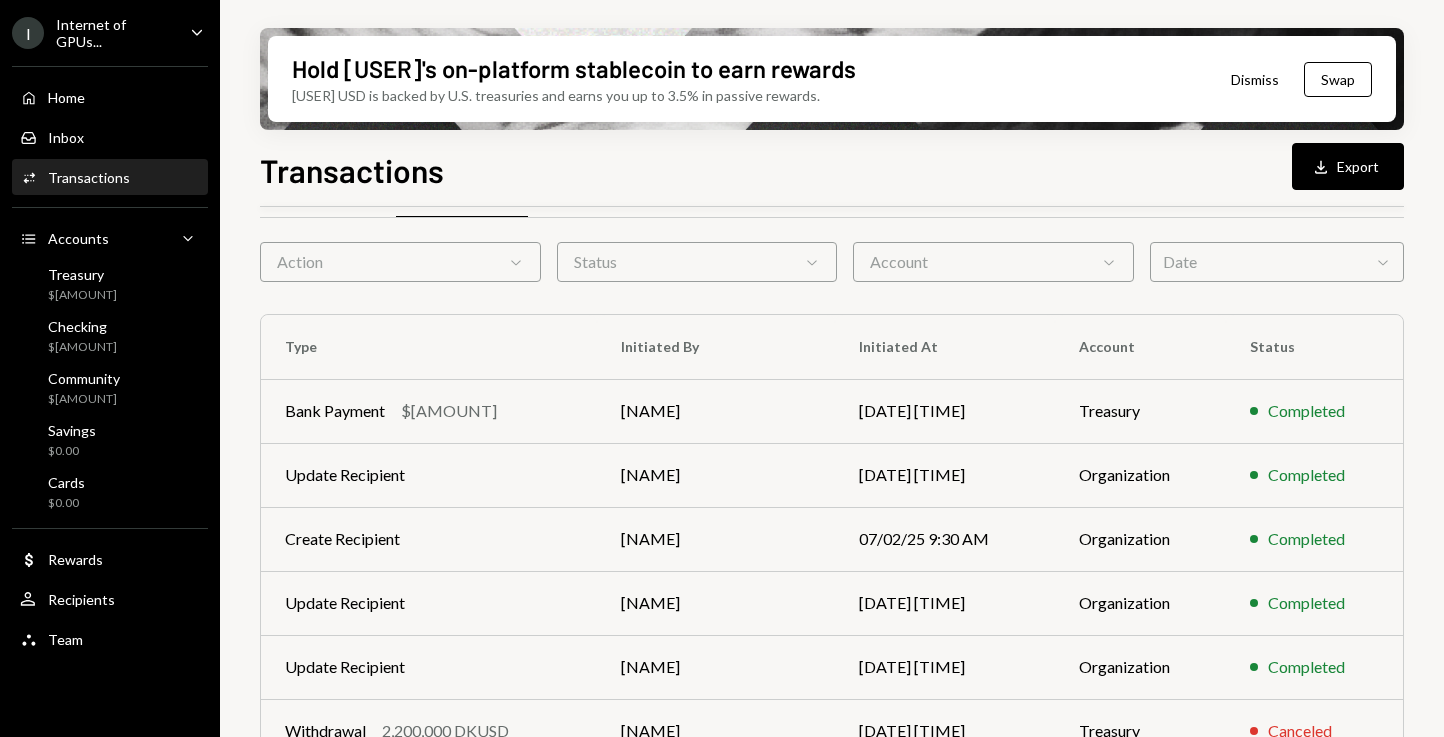 click on "Action Chevron Down" at bounding box center (400, 262) 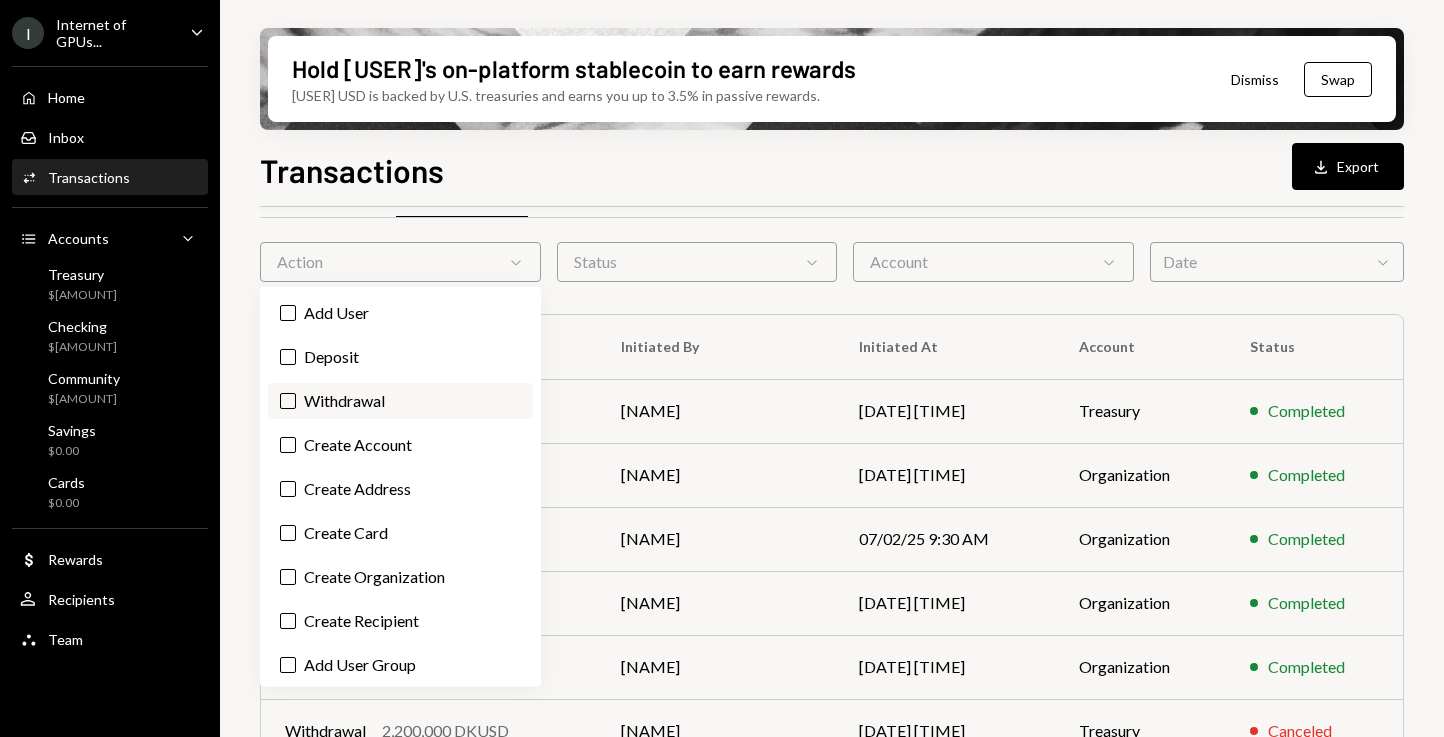 click on "Withdrawal" at bounding box center (400, 401) 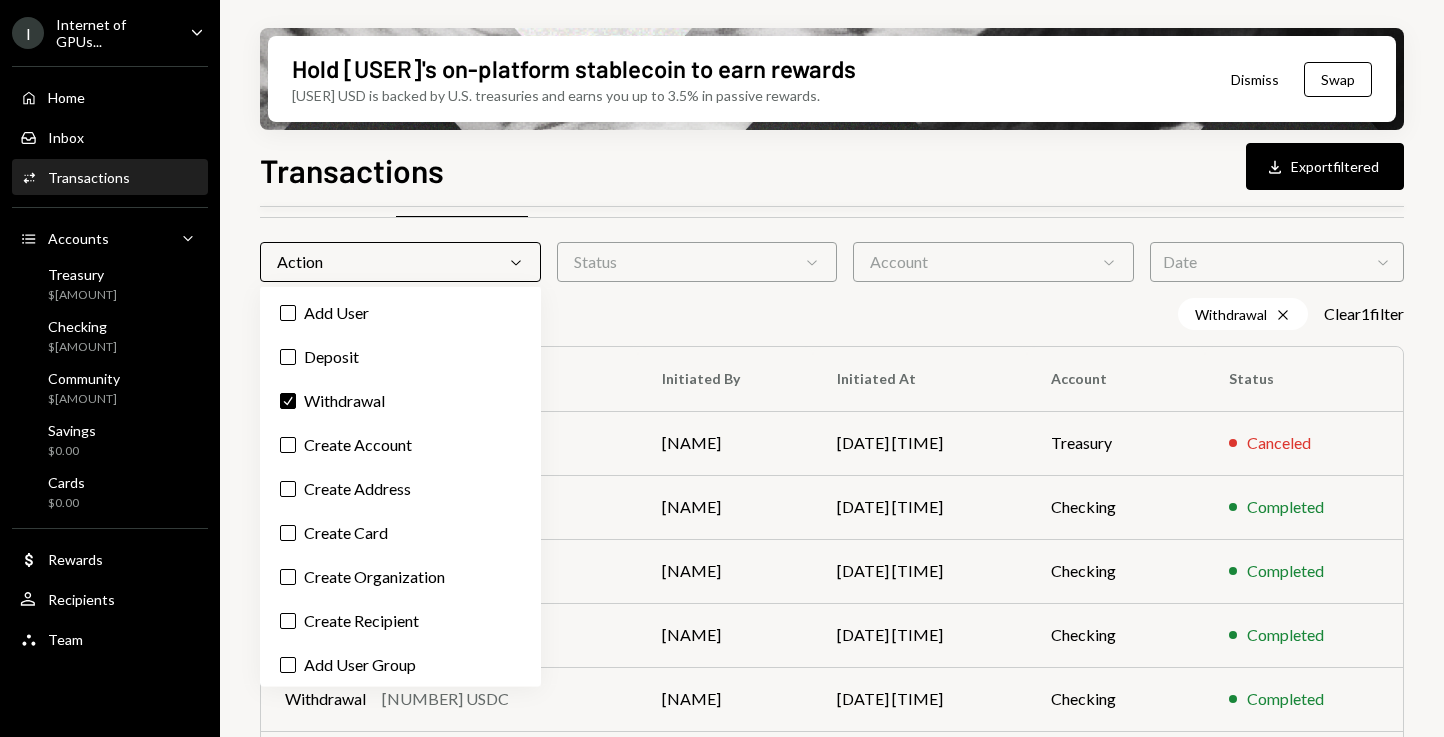 click on "Hold [USER]'s on-platform stablecoin to earn rewards [USER] USD is backed by U.S. treasuries and earns you up to 3.5% in passive rewards. Dismiss Swap Transactions Download Export filtered Transactions All Activity Action Chevron Down Status Chevron Down Account Chevron Down Date Chevron Down Withdrawal Cross Clear 1 filter Type Initiated By Initiated At Account Status Withdrawal [NUMBER] DKUSD [NAME] [DATE] [TIME] Treasury Canceled Withdrawal [NUMBER] USDC [NAME] [DATE] [TIME] Checking Completed Withdrawal [NUMBER] USDC [NAME] [DATE] [TIME] Checking Completed Withdrawal [NUMBER] USDC [NAME] [DATE] [TIME] Checking Completed Withdrawal [NUMBER] USDC [NAME] [DATE] [TIME] Checking Completed Withdrawal [NUMBER] USDC [NAME] [DATE] [TIME] Checking Completed Withdrawal [NUMBER] USDC [NAME] [DATE] [TIME] Checking Completed Withdrawal [NUMBER] USDC [NAME] [DATE] [TIME] Checking Completed Withdrawal [NUMBER] USDC Checking" at bounding box center (832, 368) 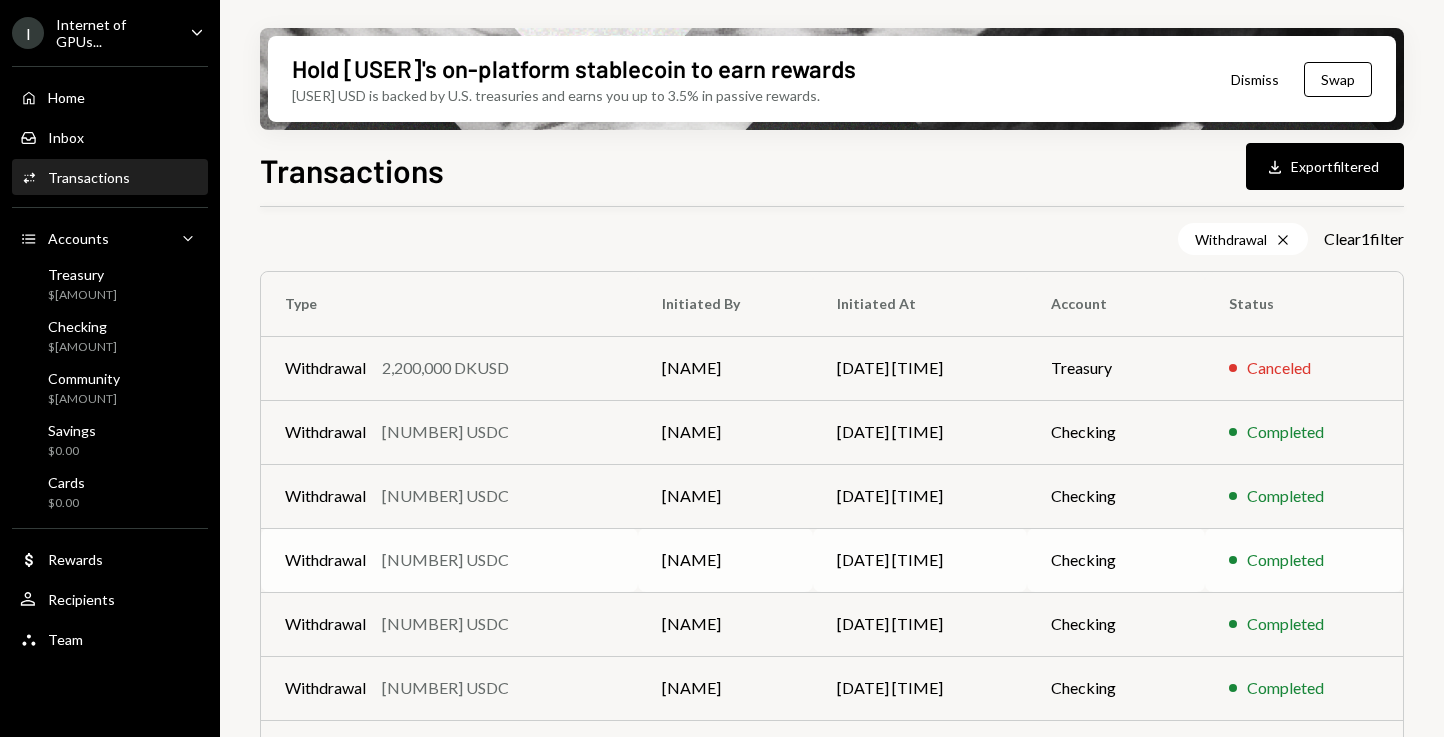 scroll, scrollTop: 184, scrollLeft: 0, axis: vertical 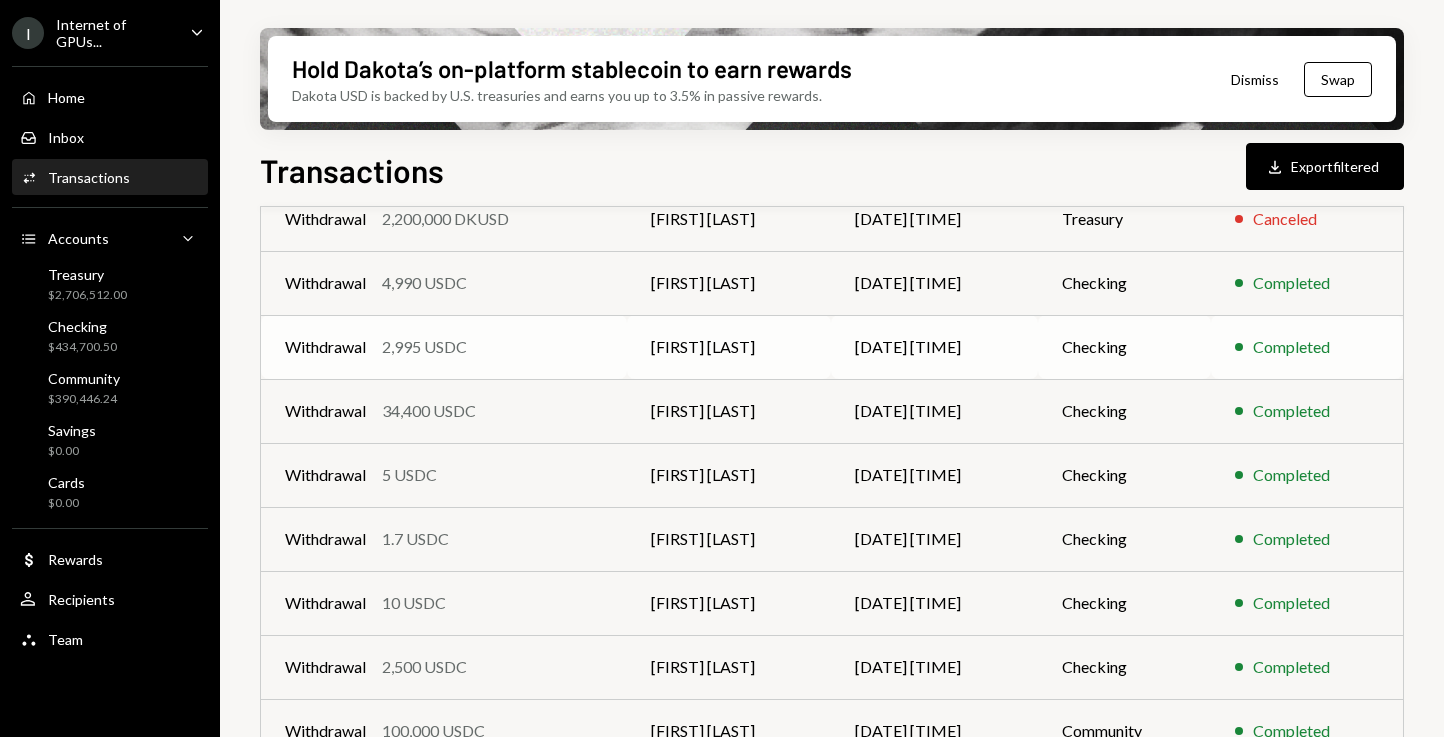 click on "Withdrawal 2,995  USDC" at bounding box center [444, 219] 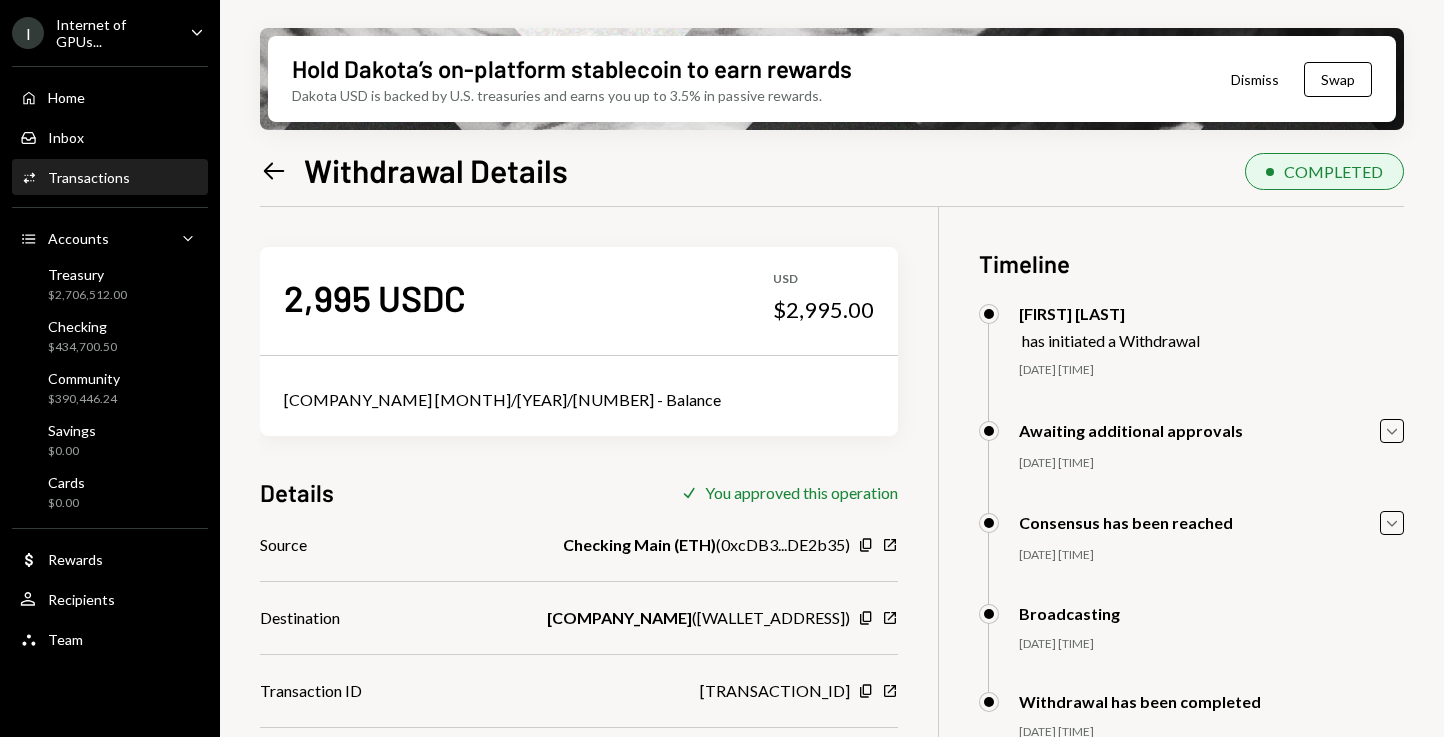 click on "Left Arrow Withdrawal Details" at bounding box center (414, 170) 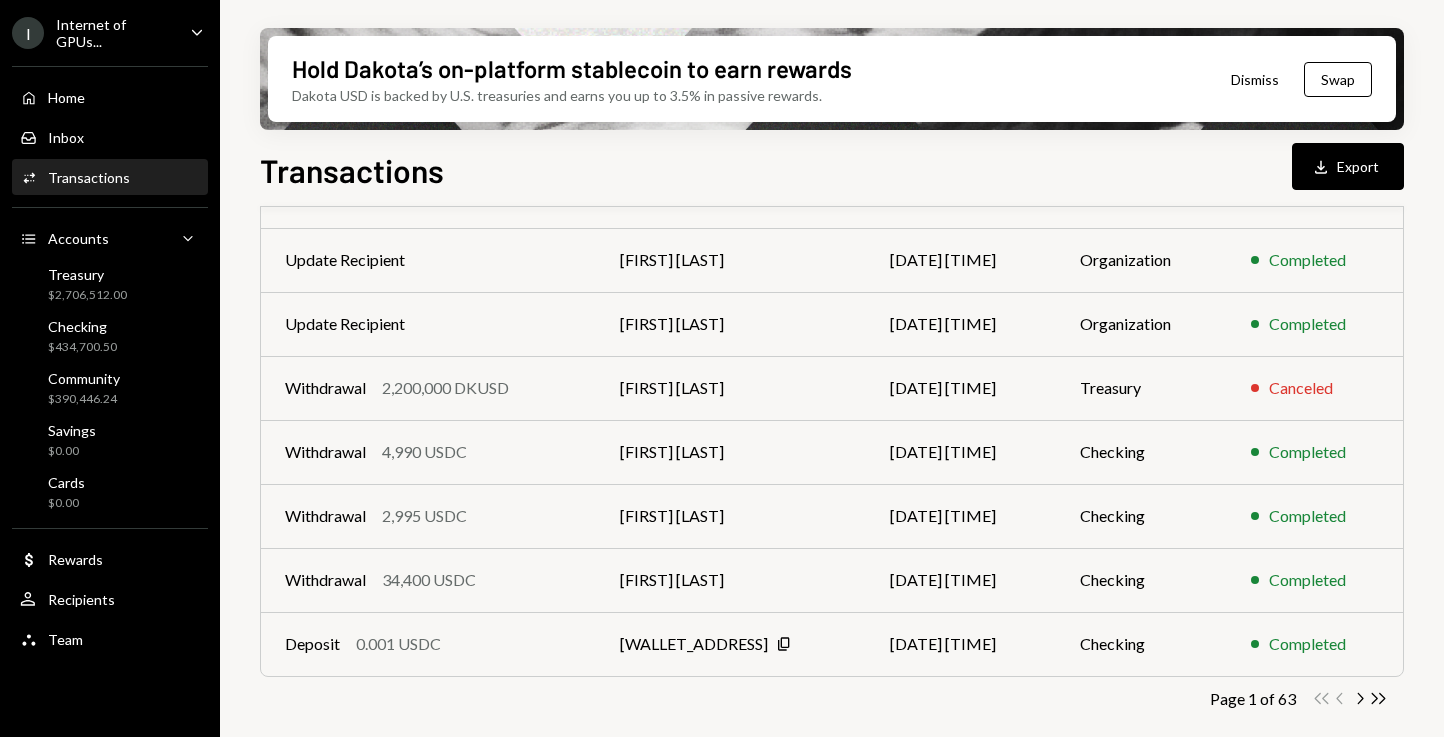 scroll, scrollTop: 0, scrollLeft: 0, axis: both 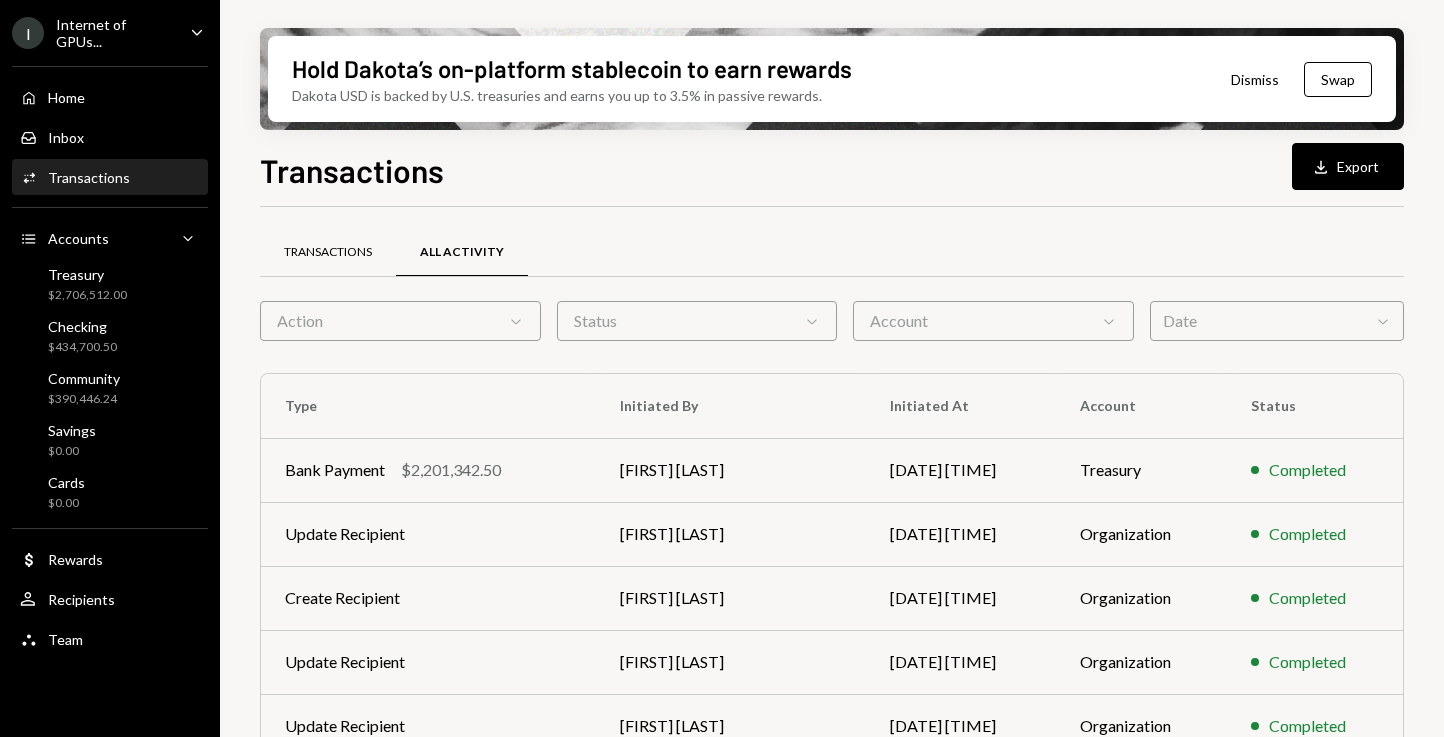 click on "Transactions" at bounding box center (328, 252) 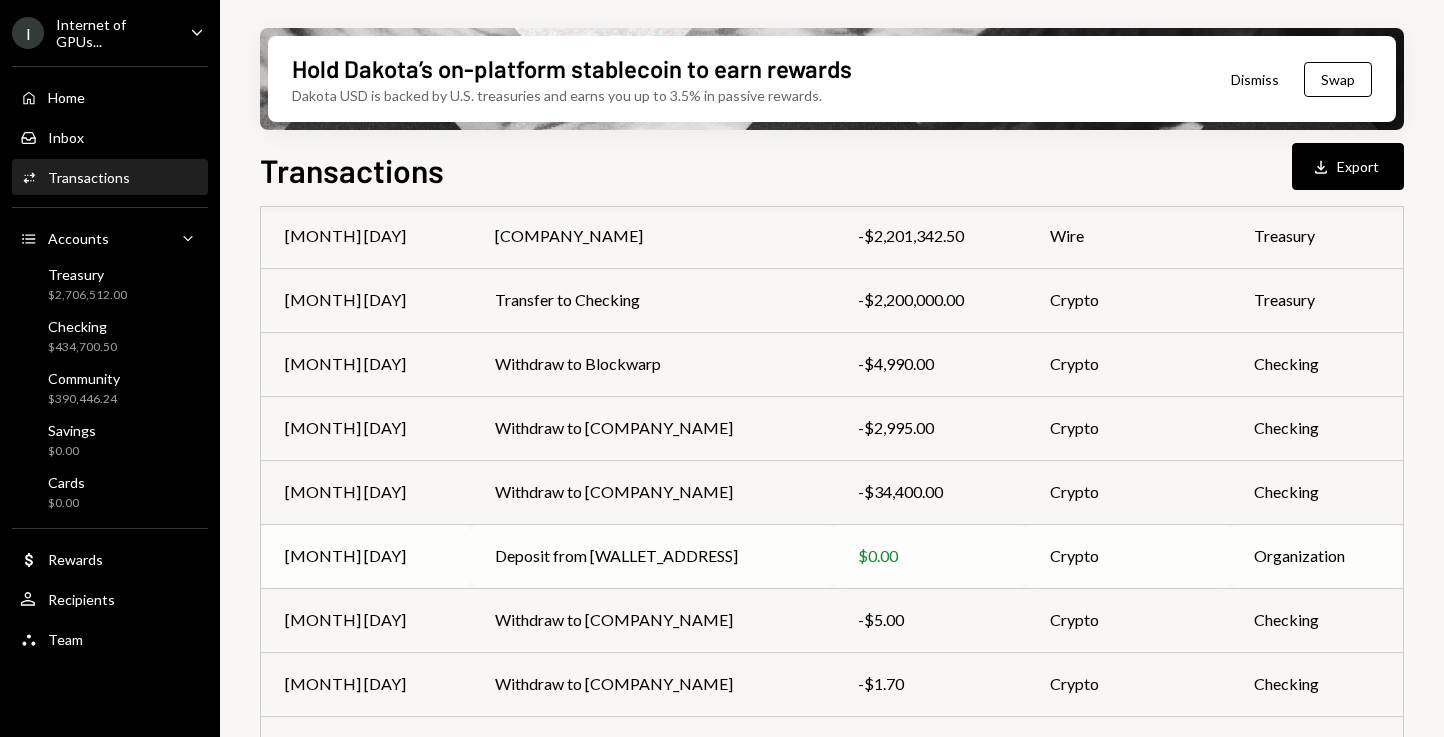 scroll, scrollTop: 232, scrollLeft: 0, axis: vertical 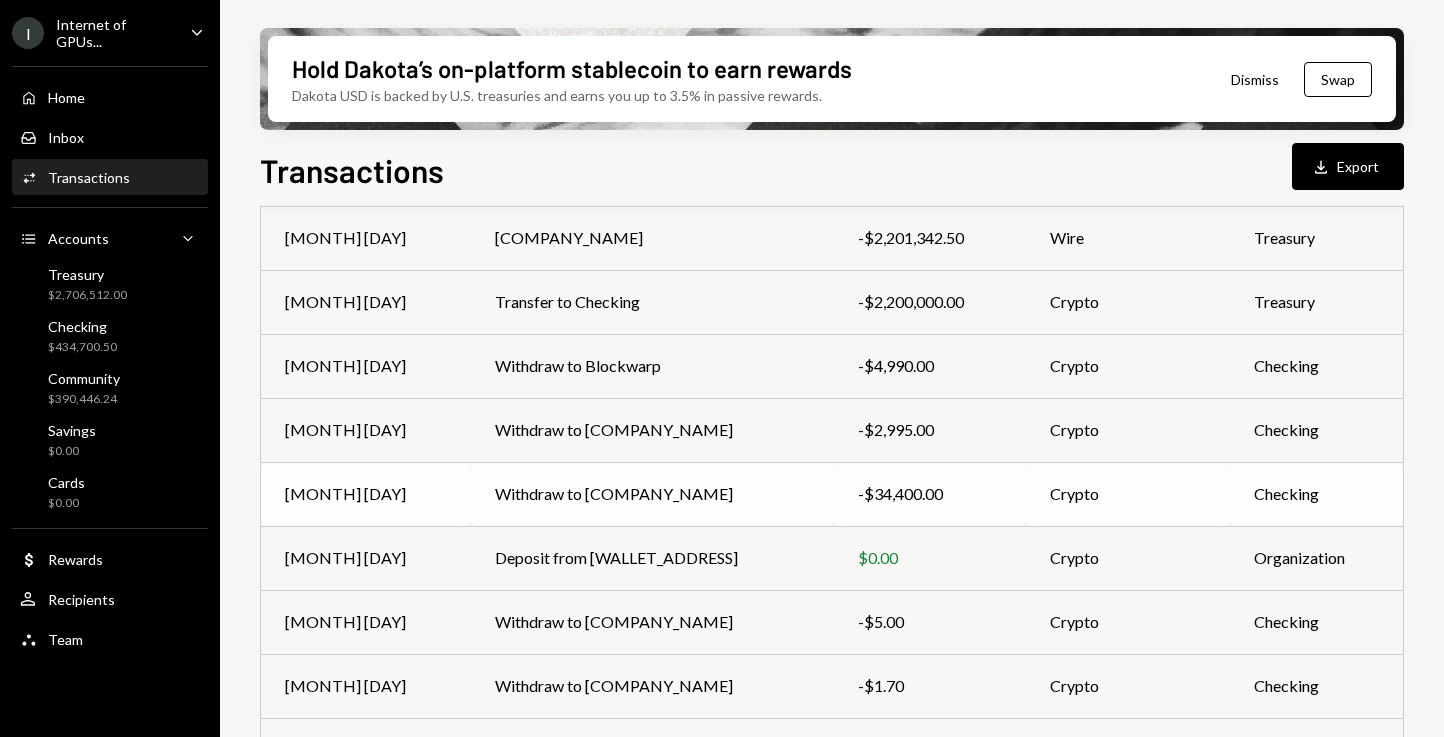 click on "Withdraw to [NAME]" at bounding box center [652, 238] 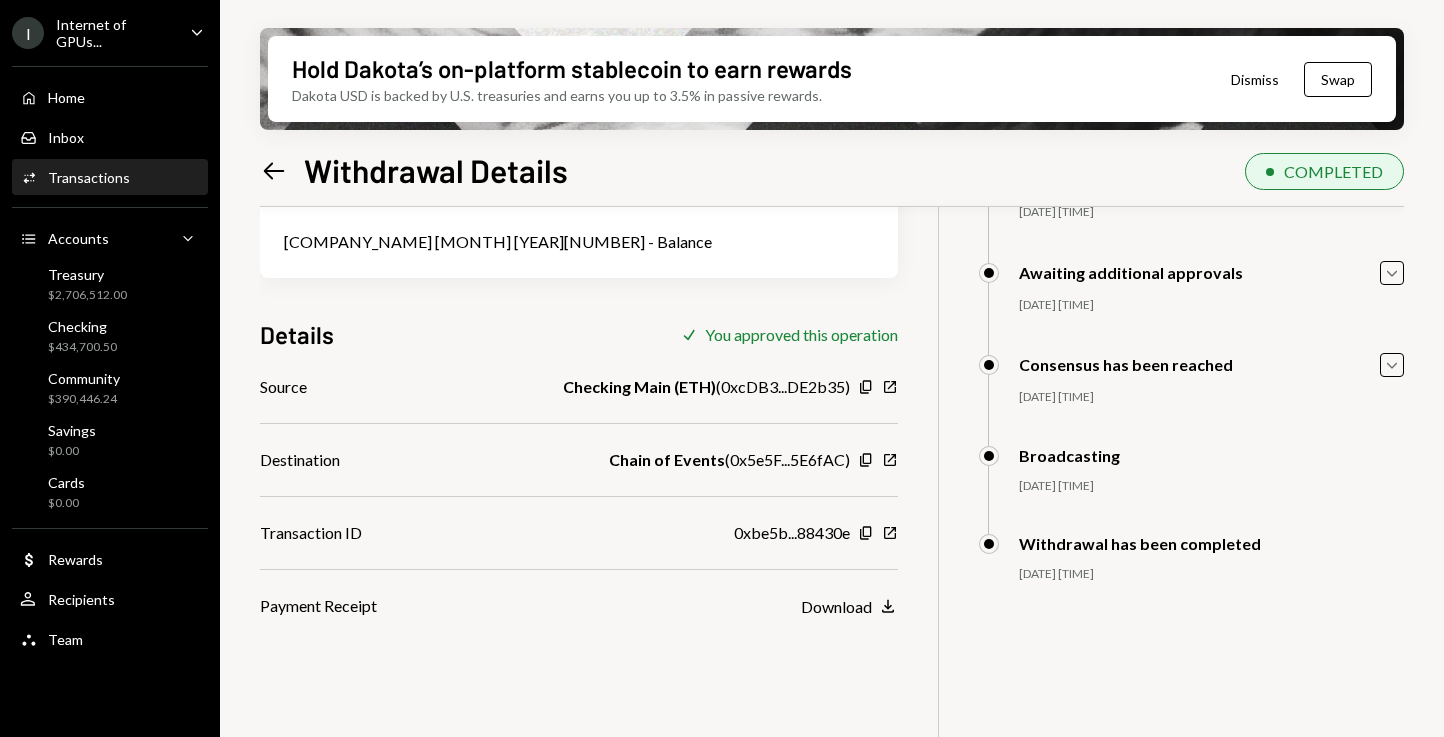 scroll, scrollTop: 160, scrollLeft: 0, axis: vertical 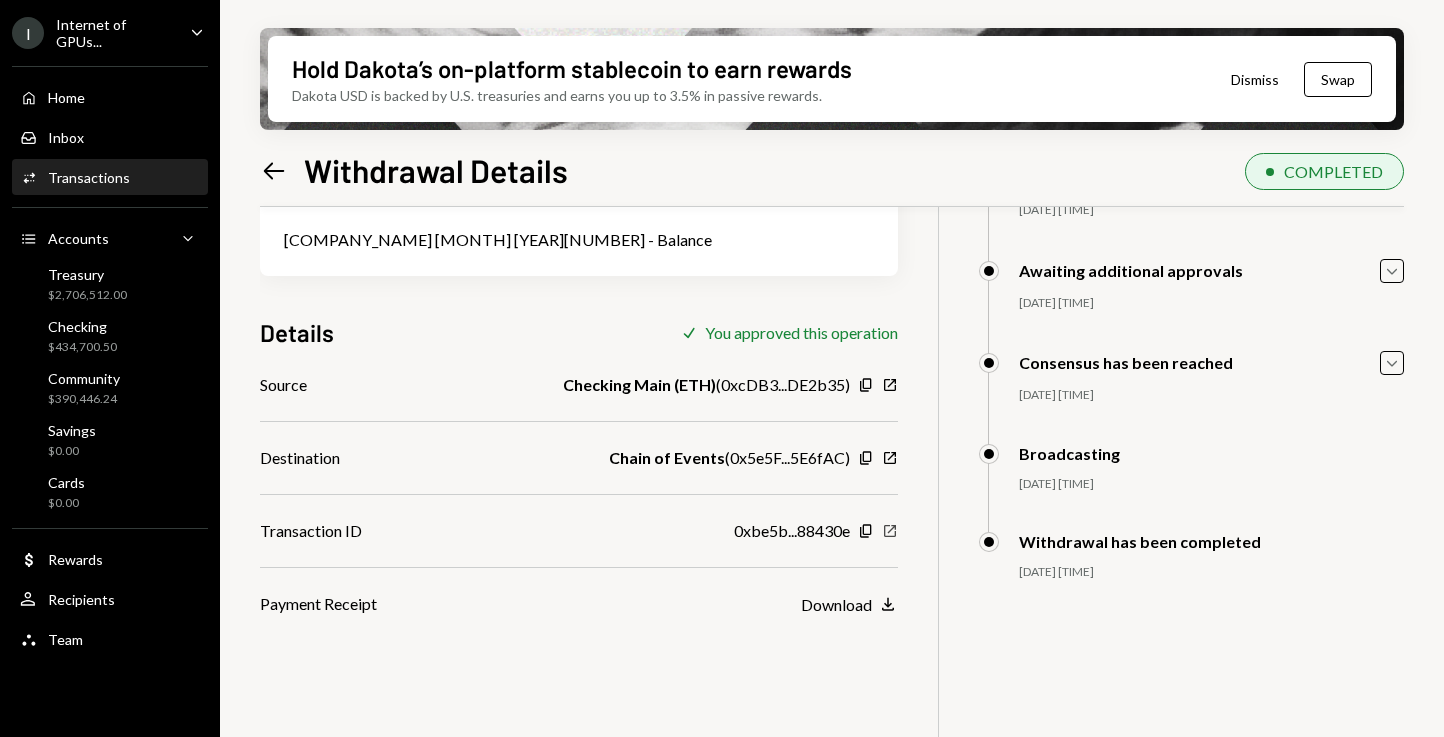 click on "New Window" at bounding box center (866, 385) 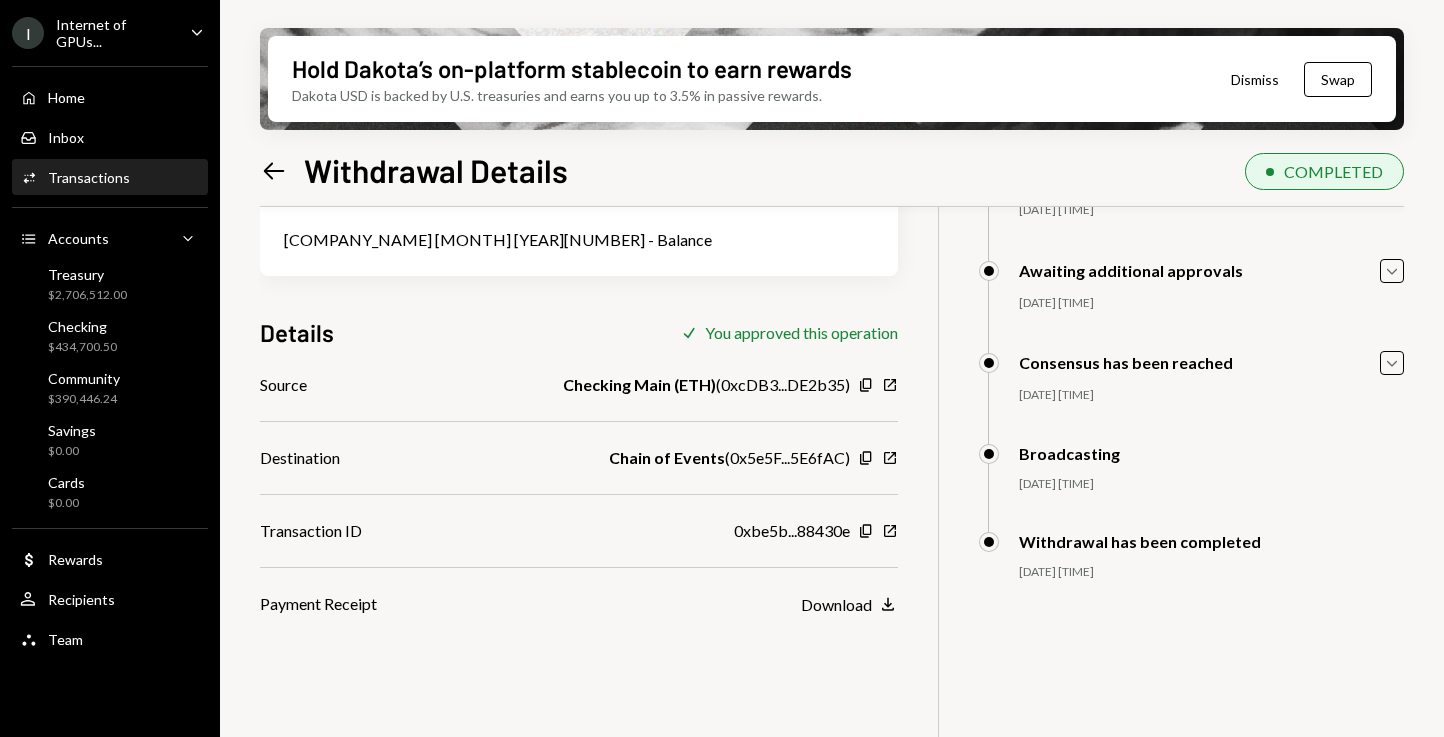 click on "I Internet of GPUs..." at bounding box center [93, 33] 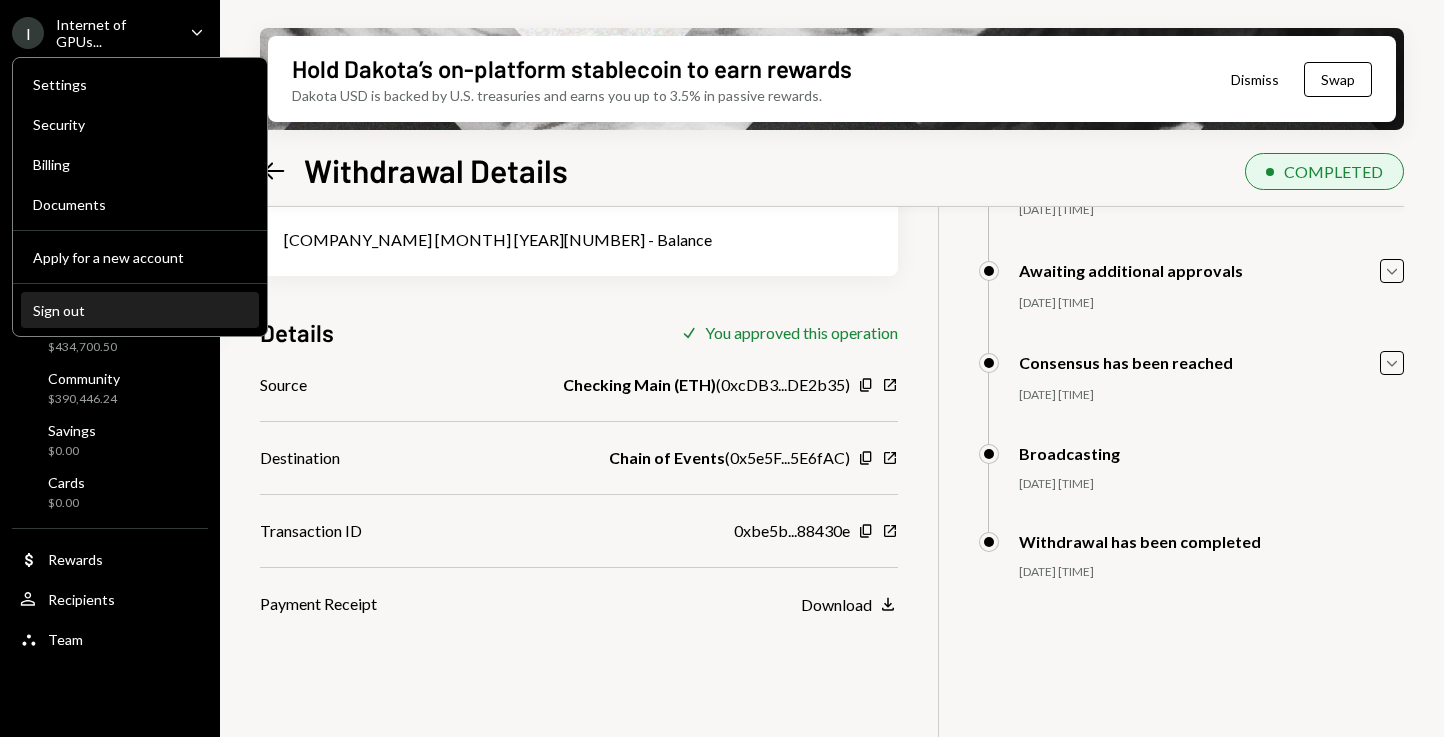 click on "Sign out" at bounding box center [140, 258] 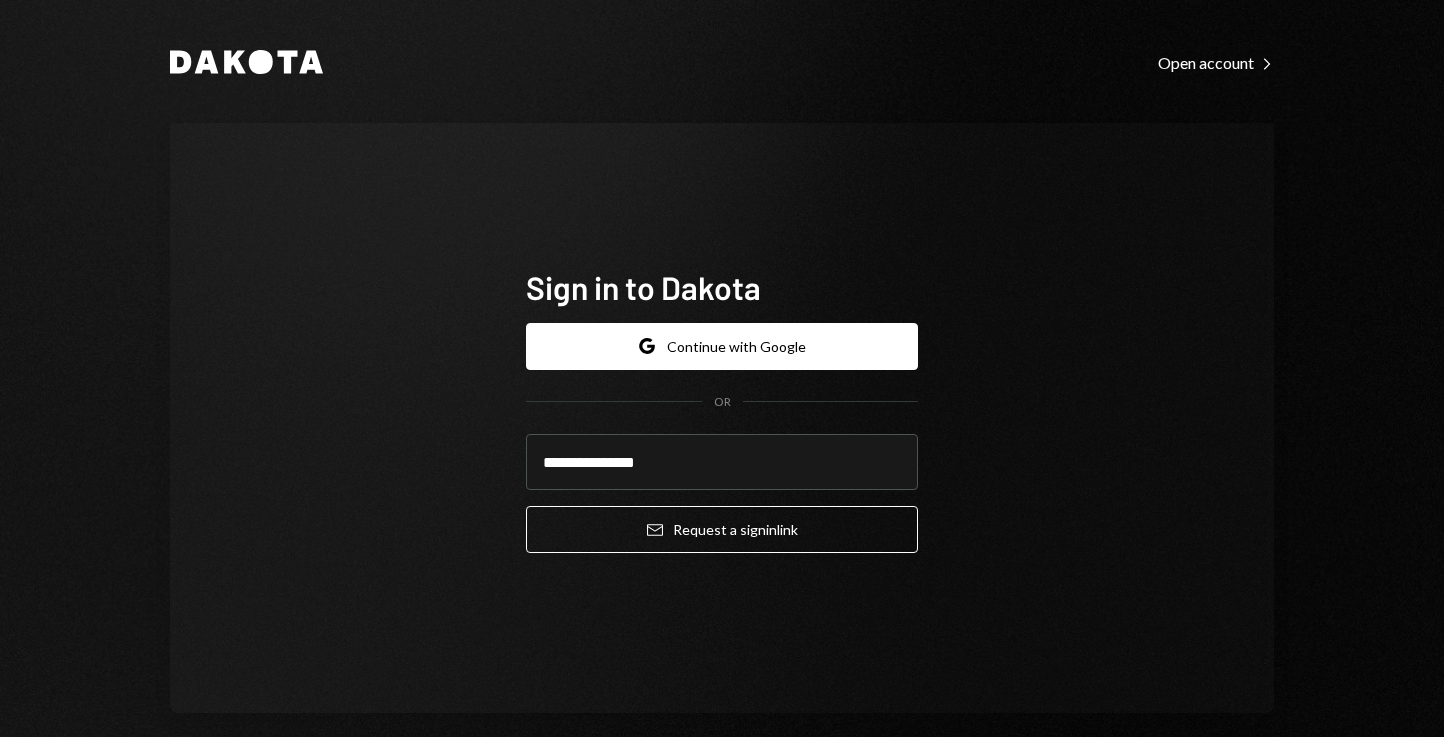 type on "**********" 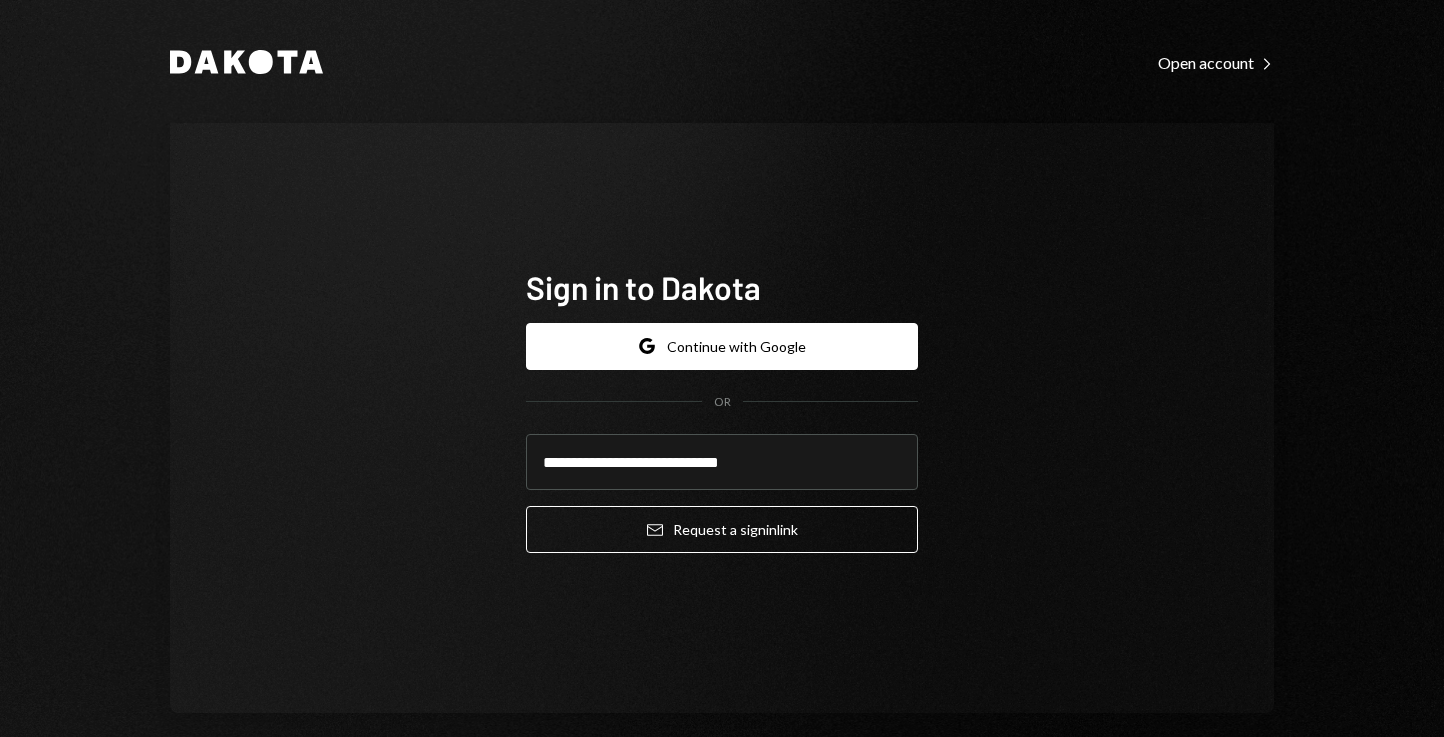 click on "Email Request a sign  in  link" at bounding box center (722, 529) 